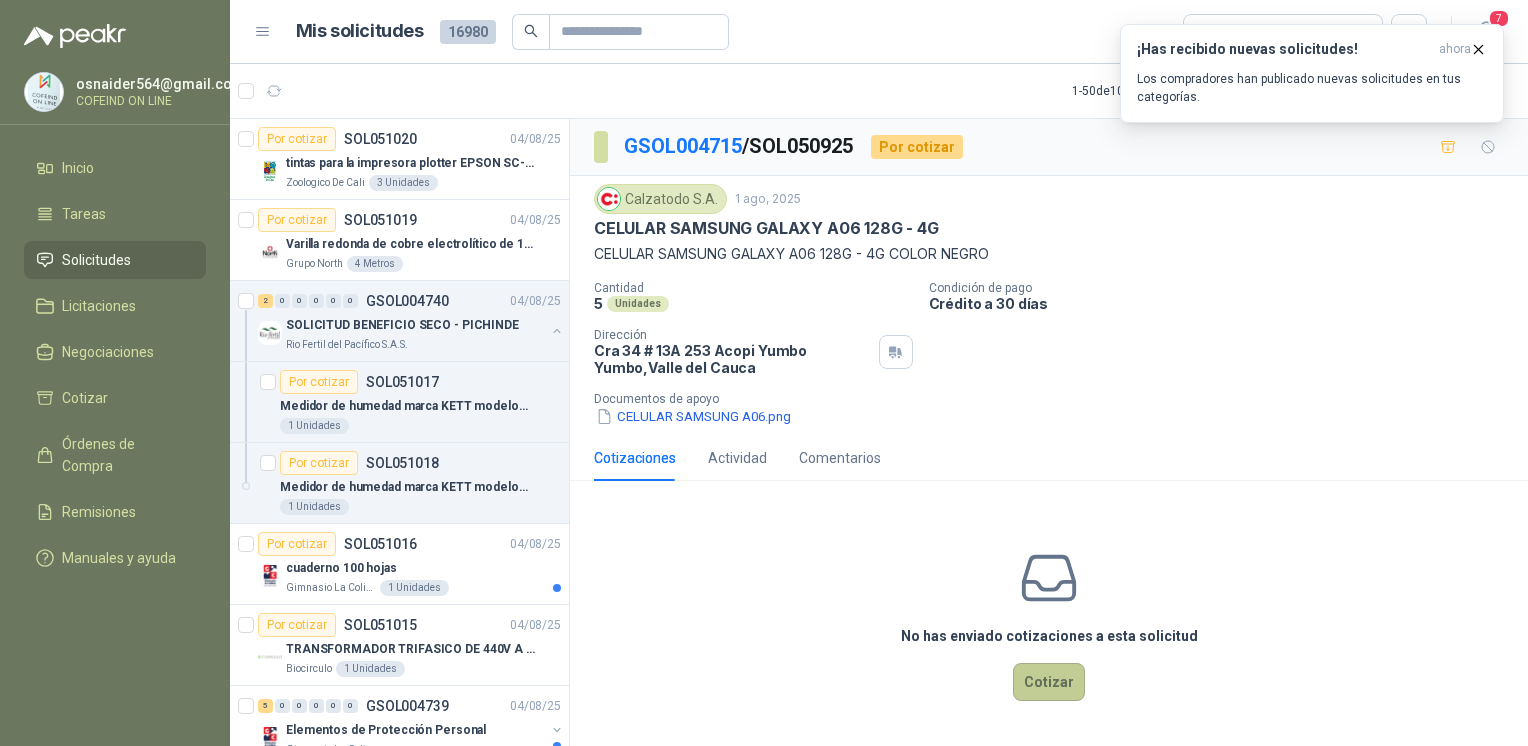 scroll, scrollTop: 0, scrollLeft: 0, axis: both 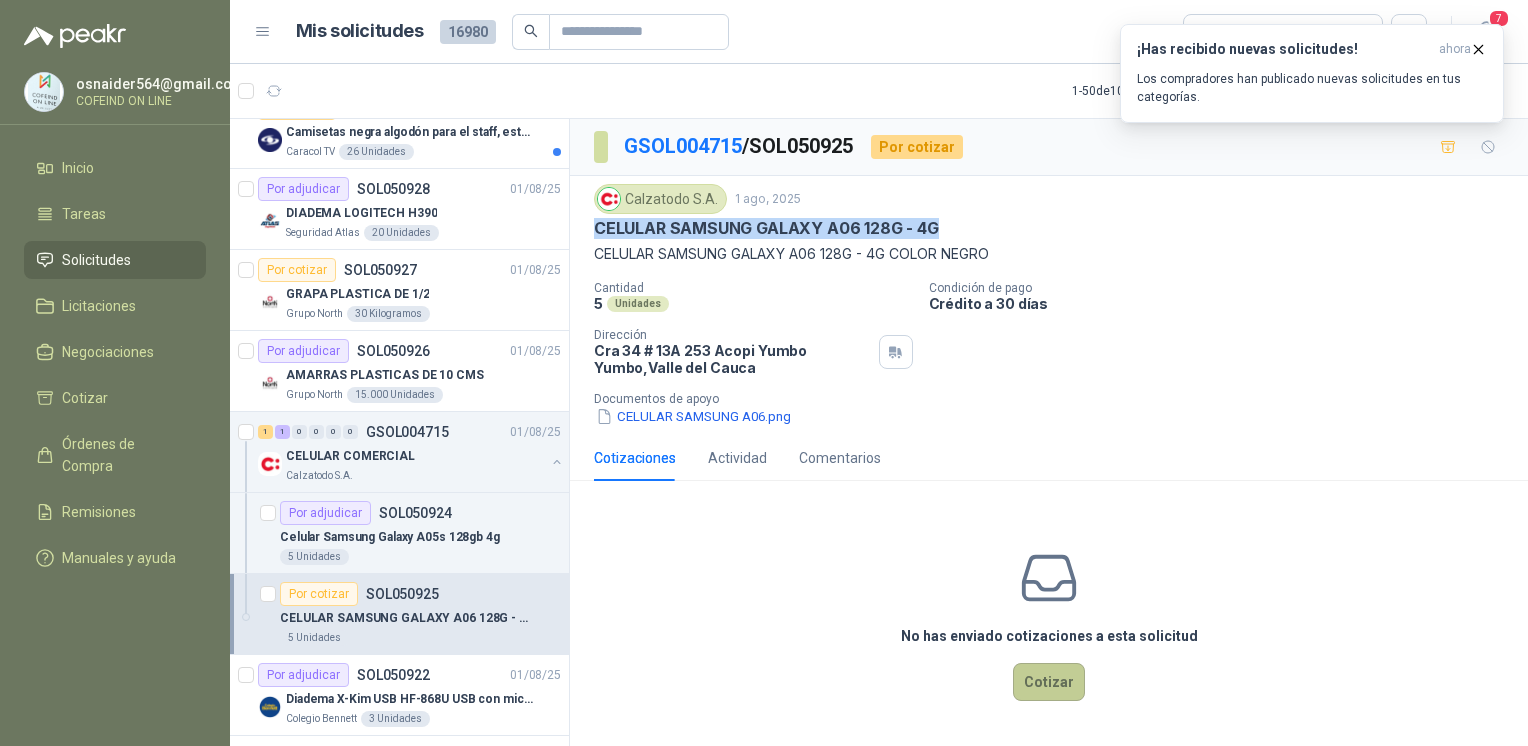 click on "Cotizar" at bounding box center (1049, 682) 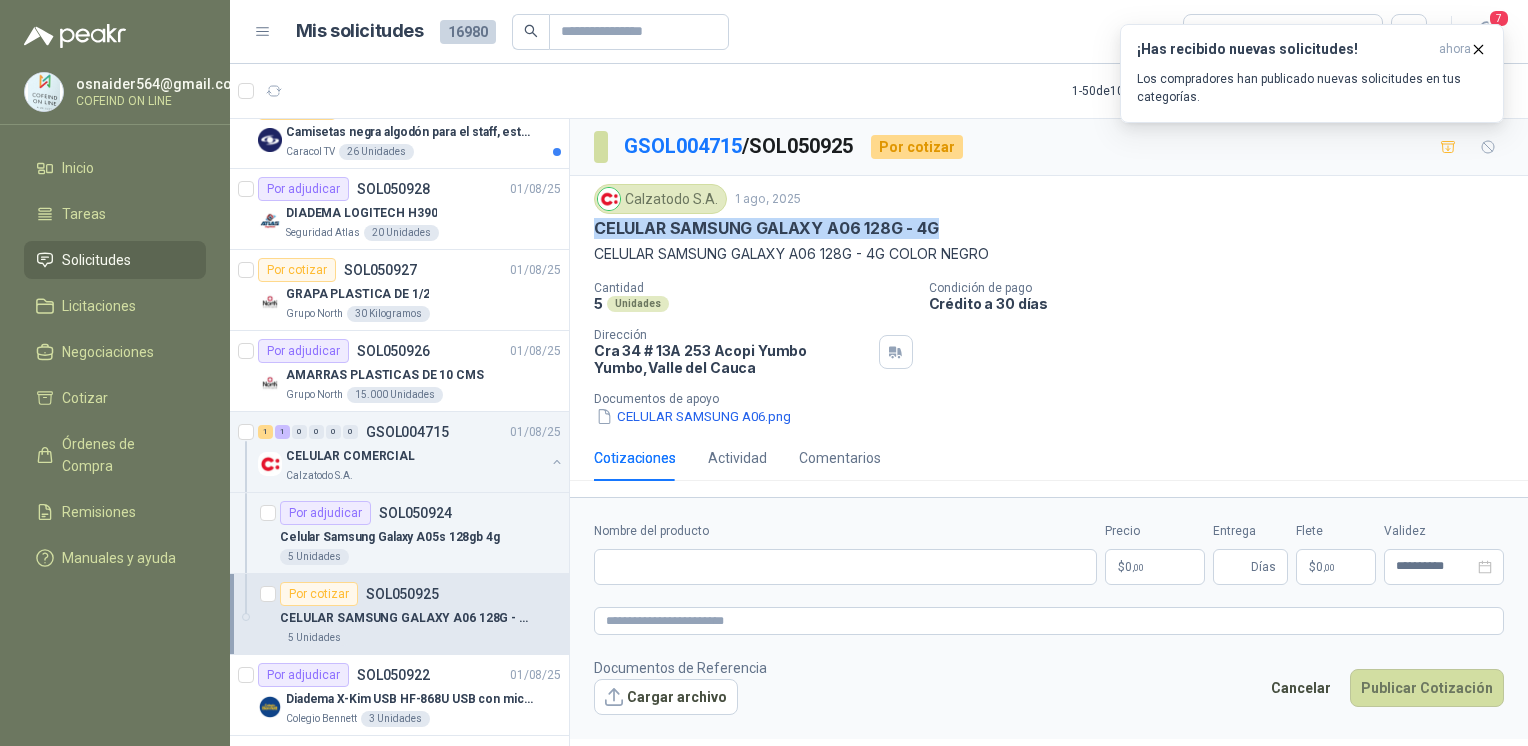 type 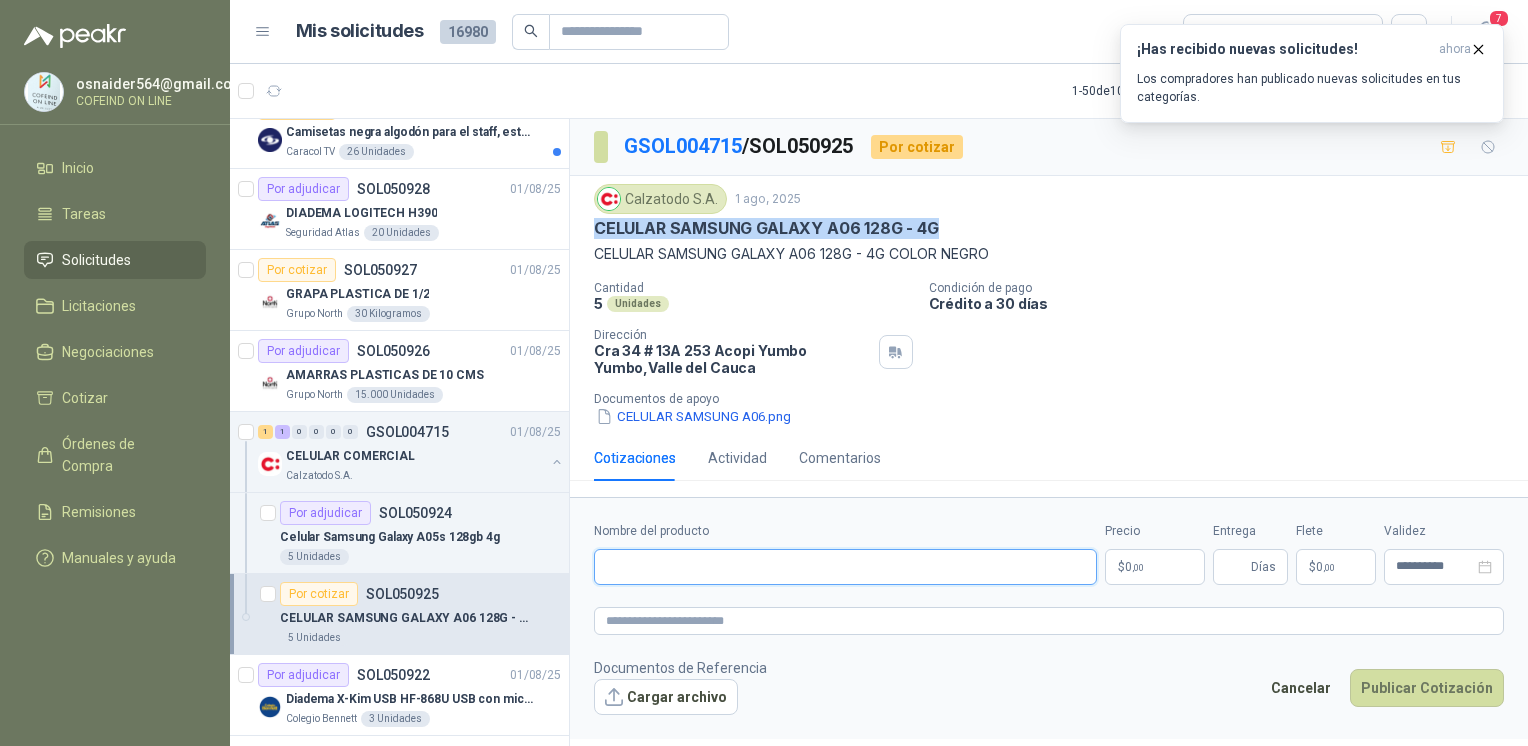 click on "Nombre del producto" at bounding box center [845, 567] 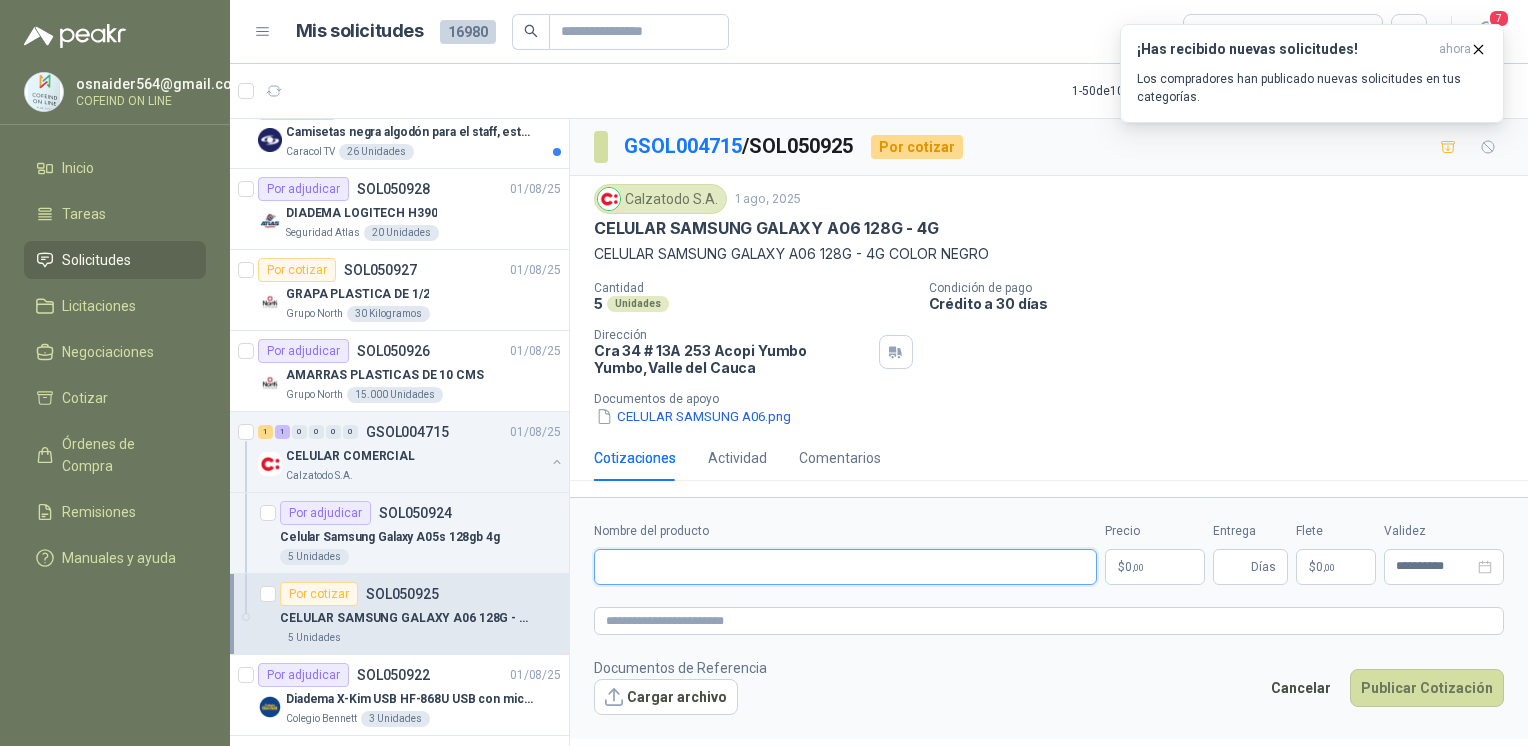 paste on "**********" 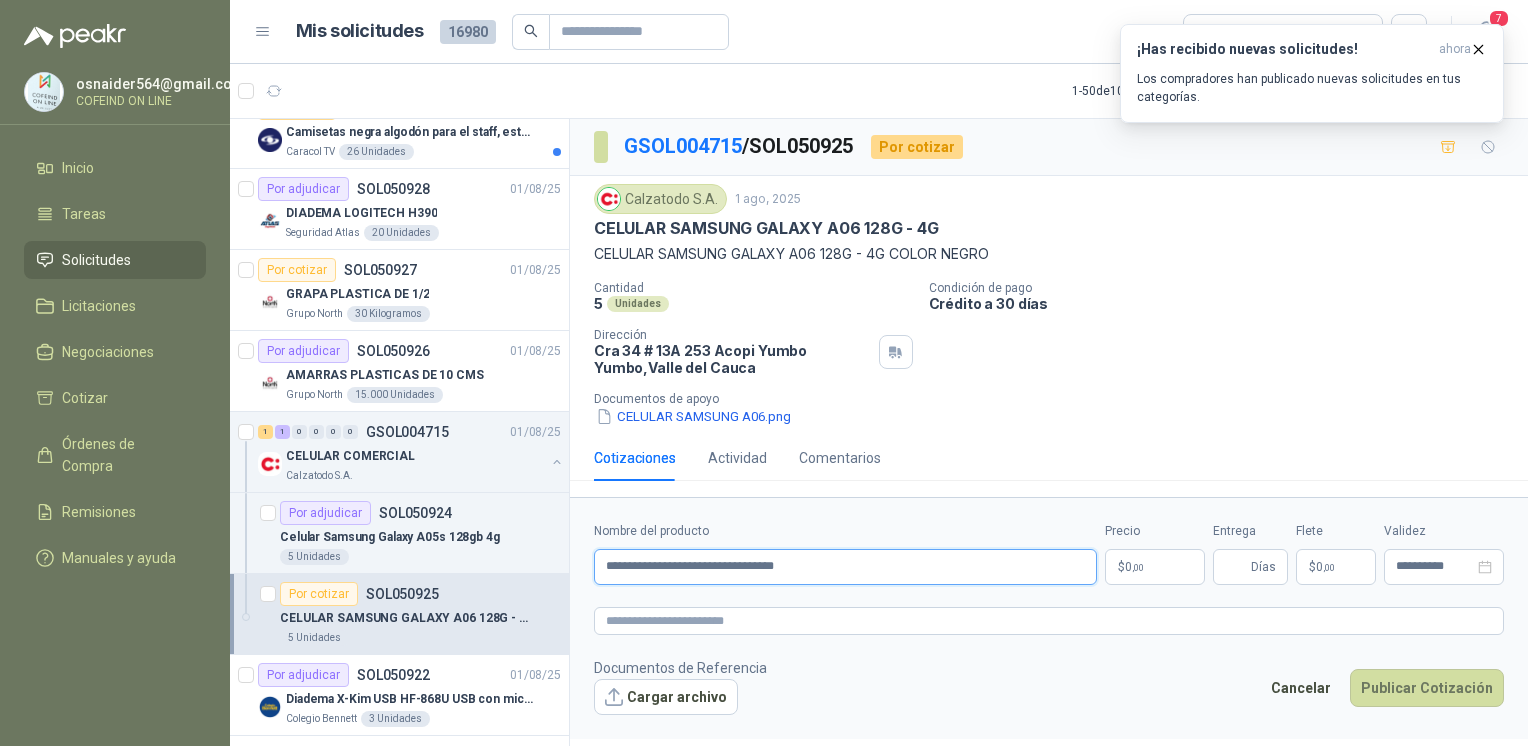 type on "**********" 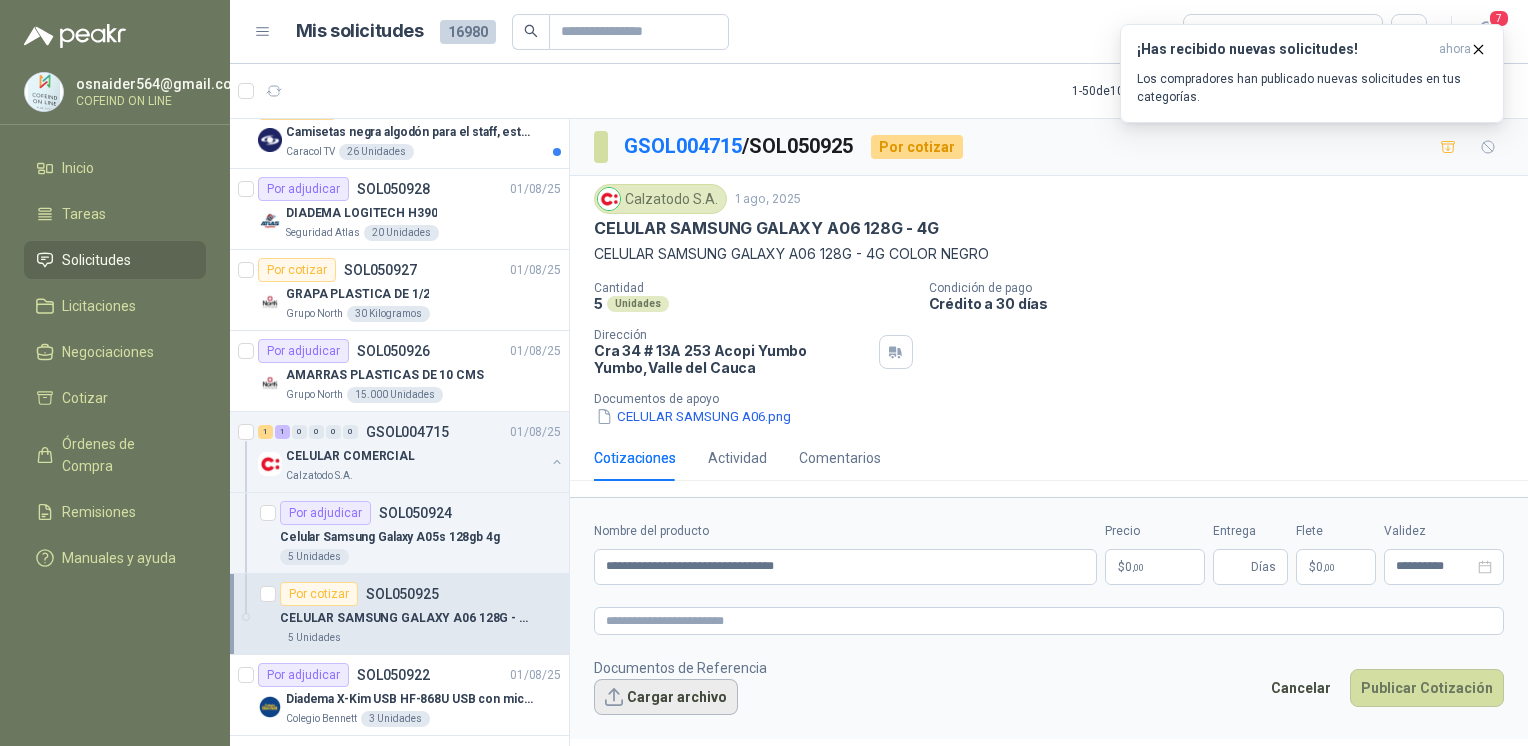 click on "Cargar archivo" at bounding box center [666, 697] 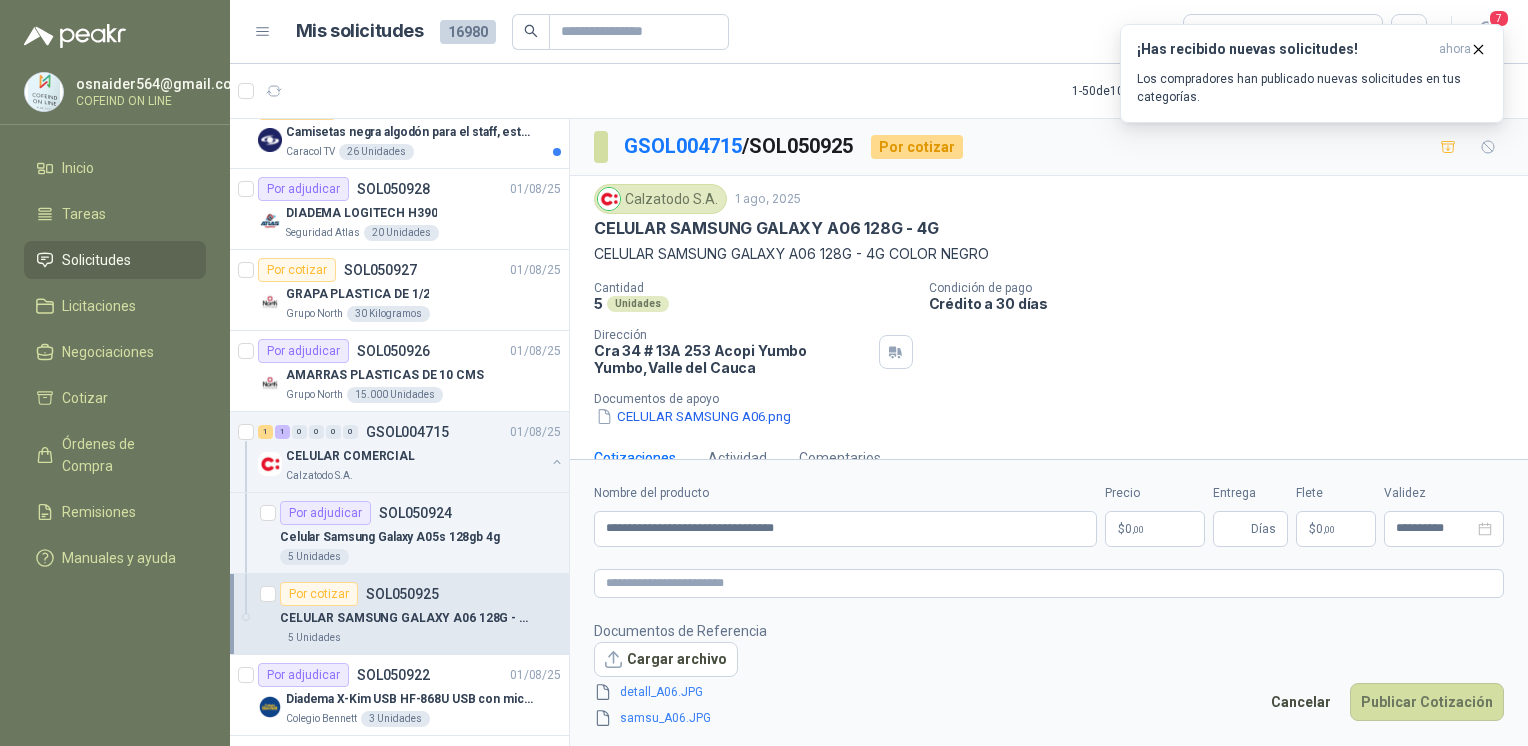 click on "$  0 ,00" at bounding box center (1155, 529) 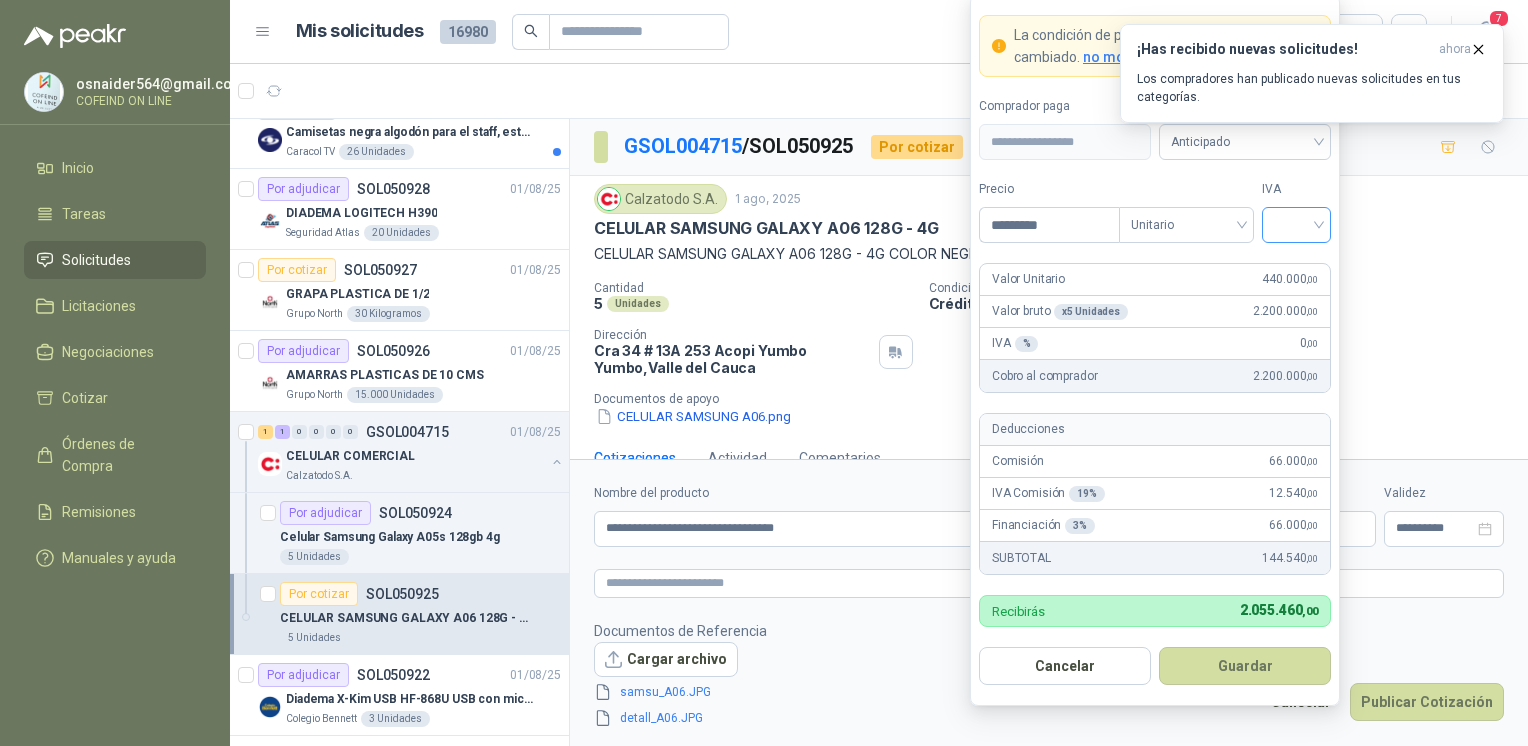 type on "*********" 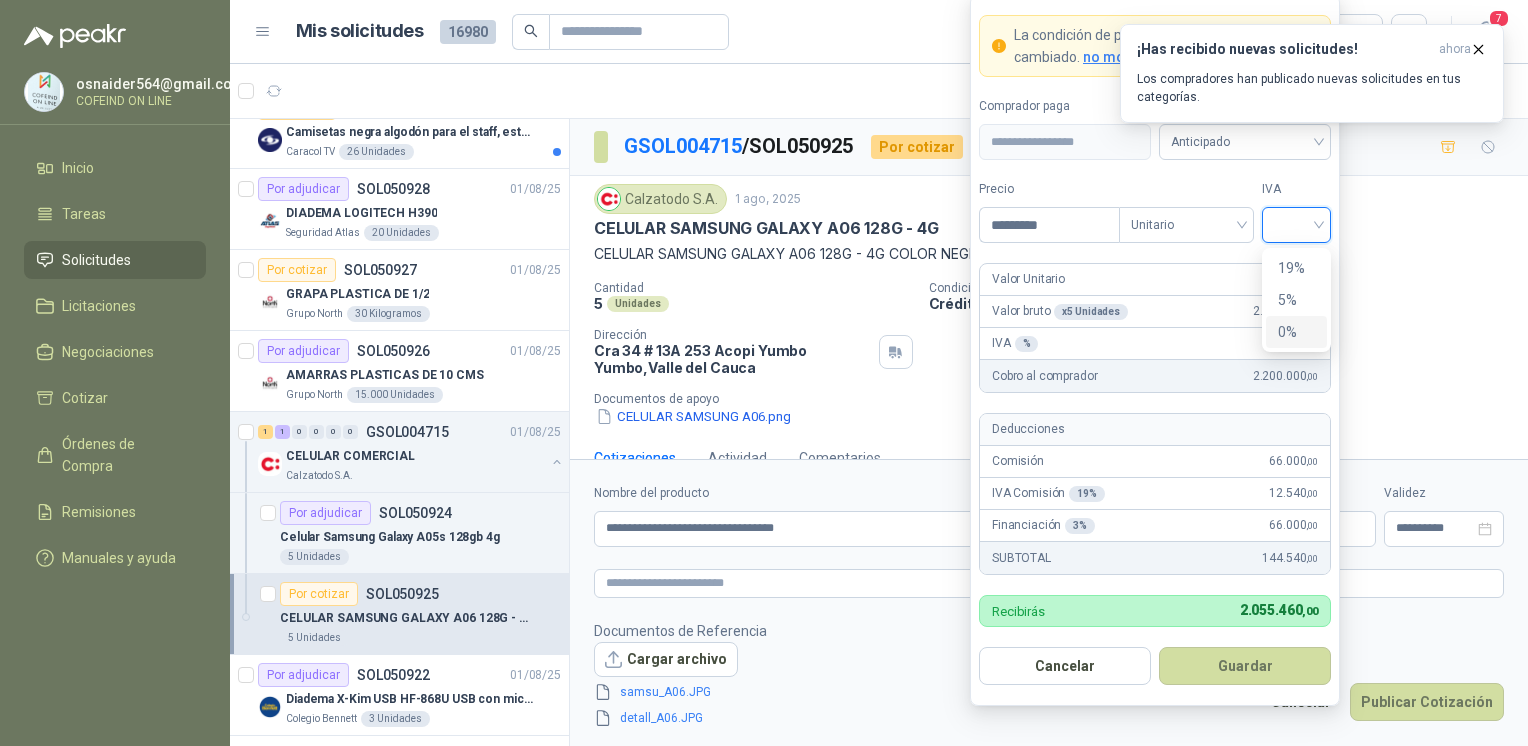 click on "0%" at bounding box center [1296, 332] 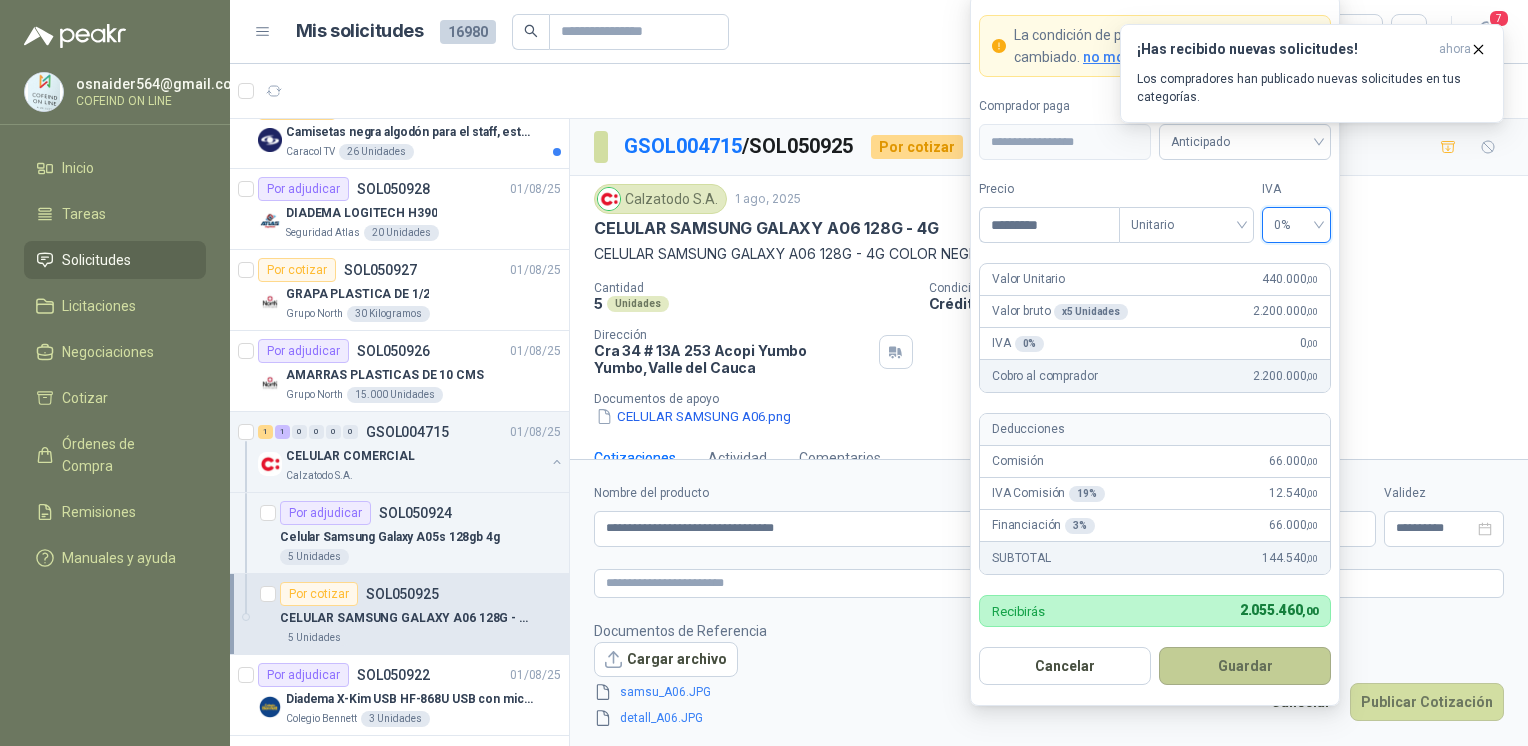 click on "Guardar" at bounding box center [1245, 666] 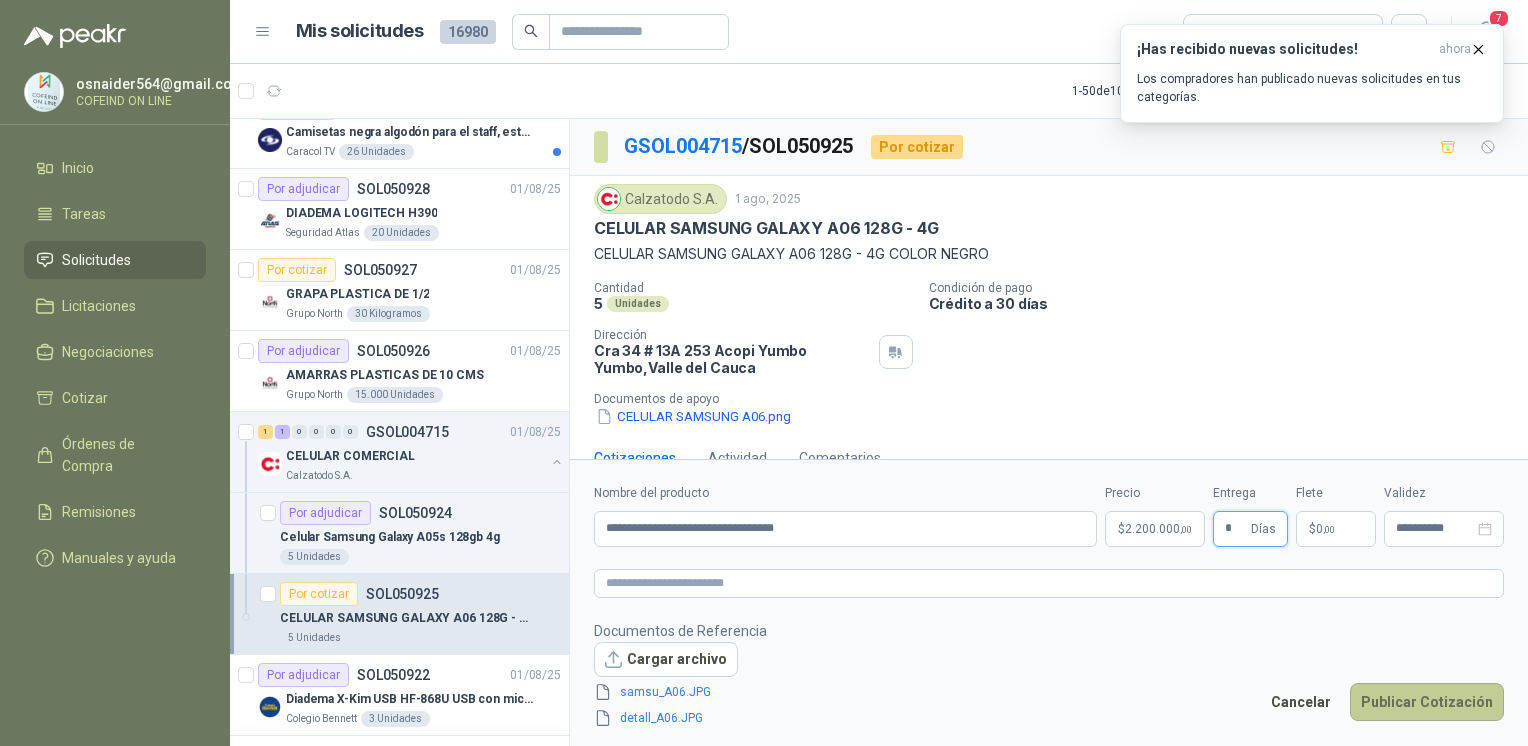 type on "*" 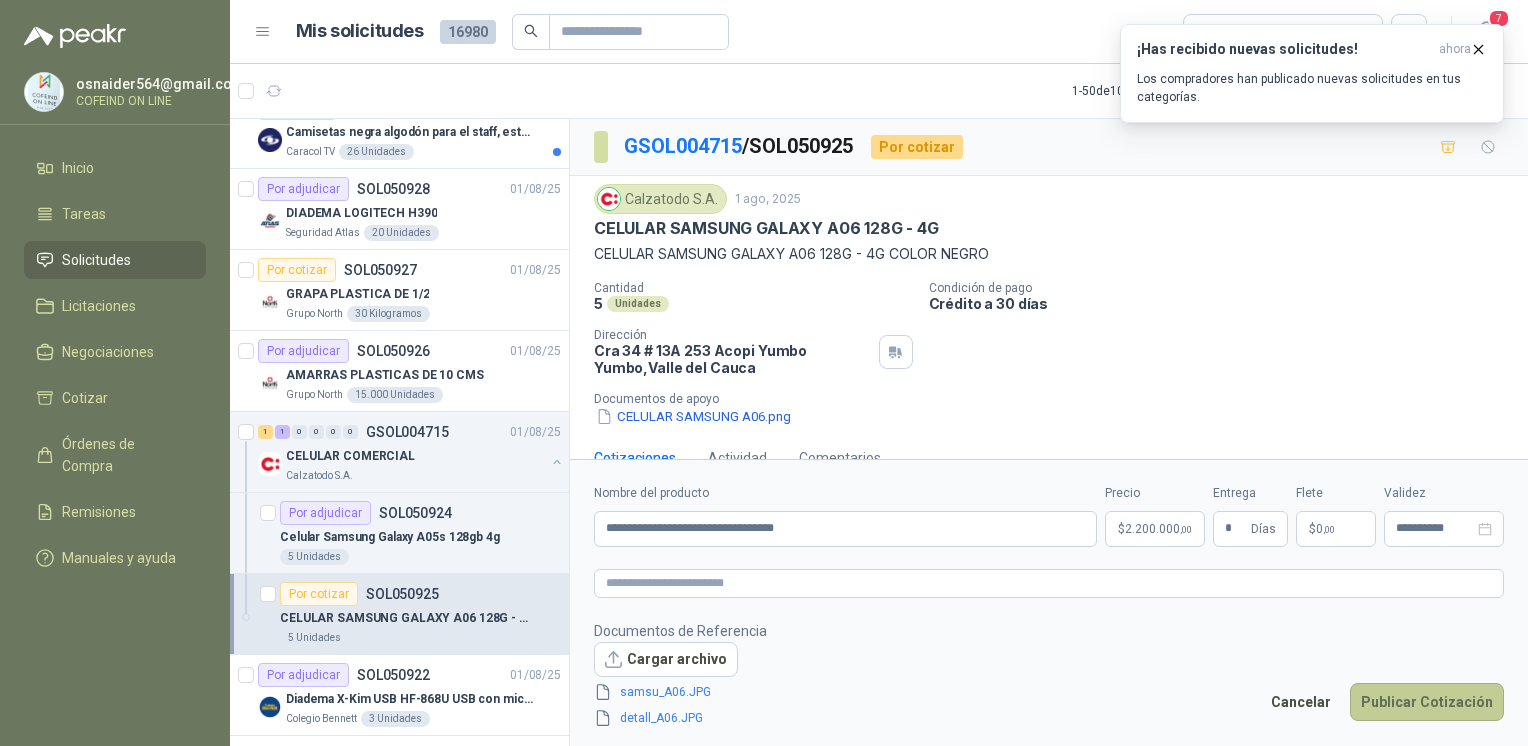 click on "Publicar Cotización" at bounding box center [1427, 702] 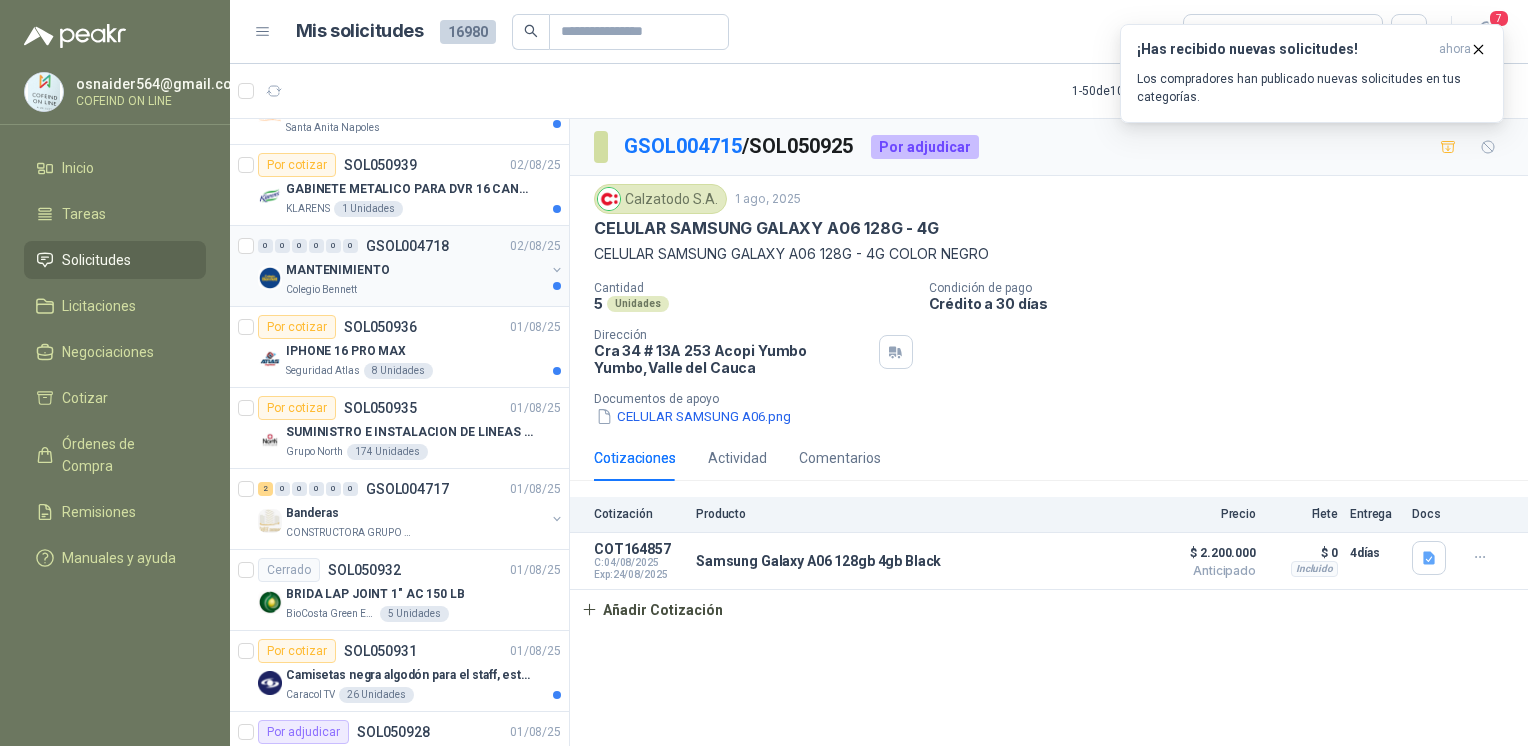 click on "MANTENIMIENTO" at bounding box center (415, 270) 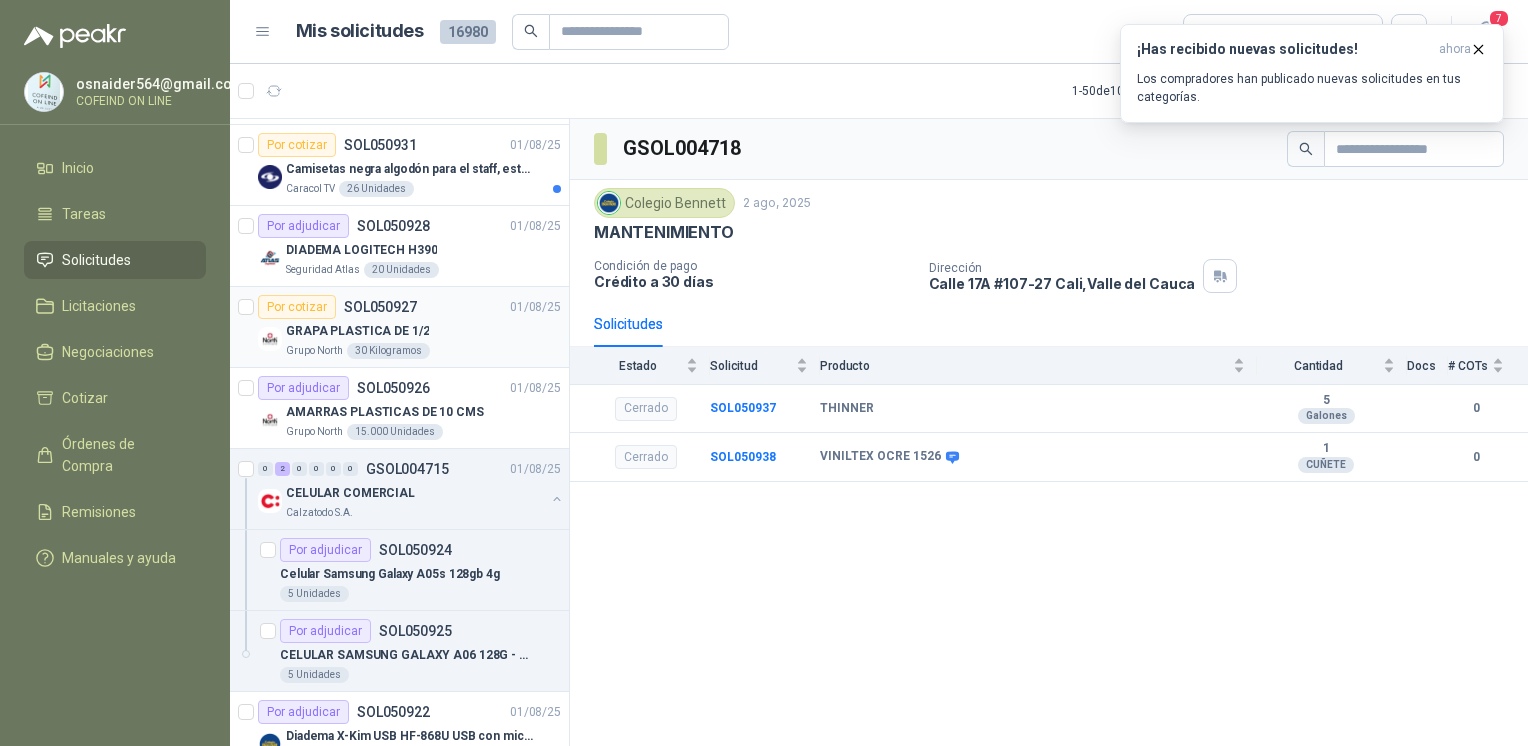 scroll, scrollTop: 2940, scrollLeft: 0, axis: vertical 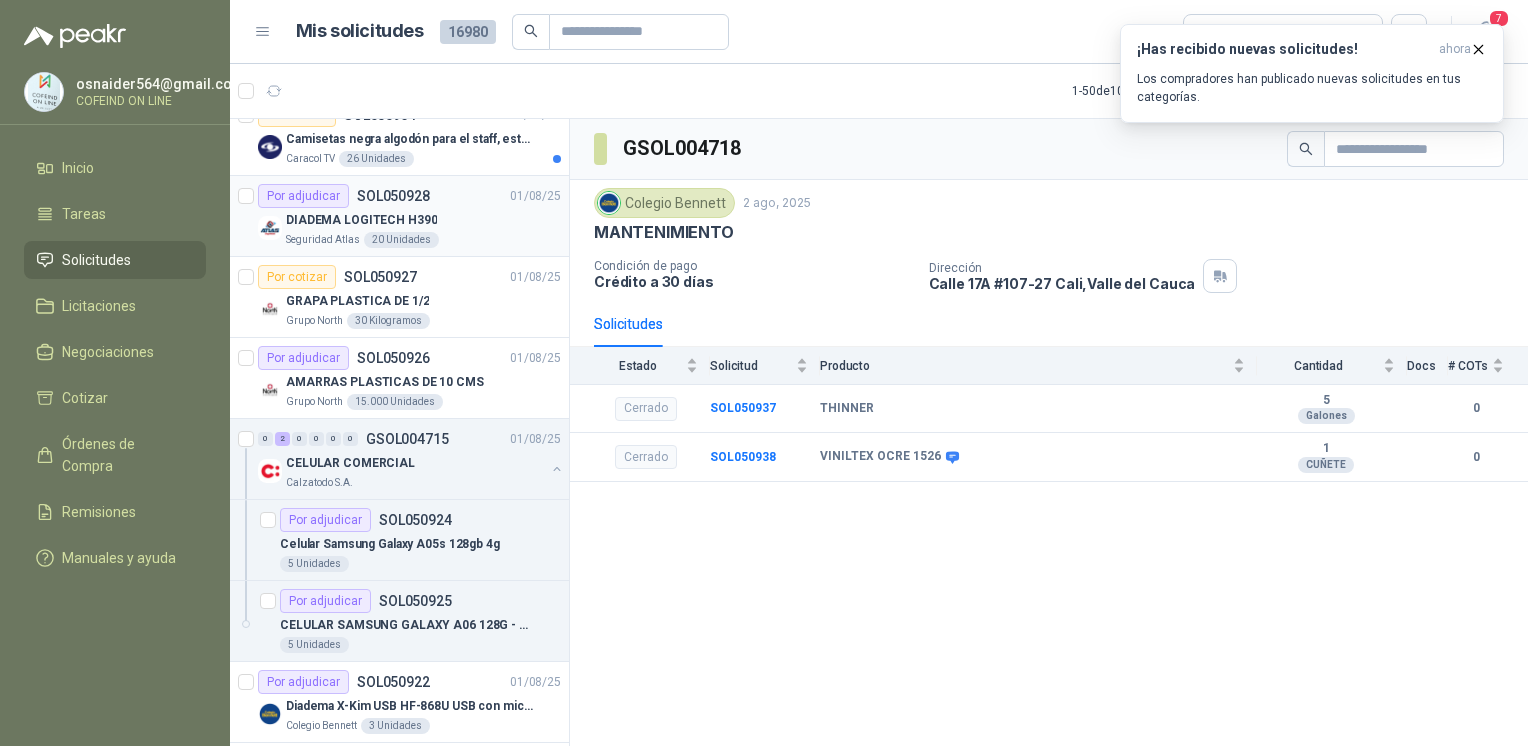 click on "Por adjudicar SOL050928 01/08/25   DIADEMA LOGITECH H390  Seguridad Atlas 20   Unidades" at bounding box center (399, 216) 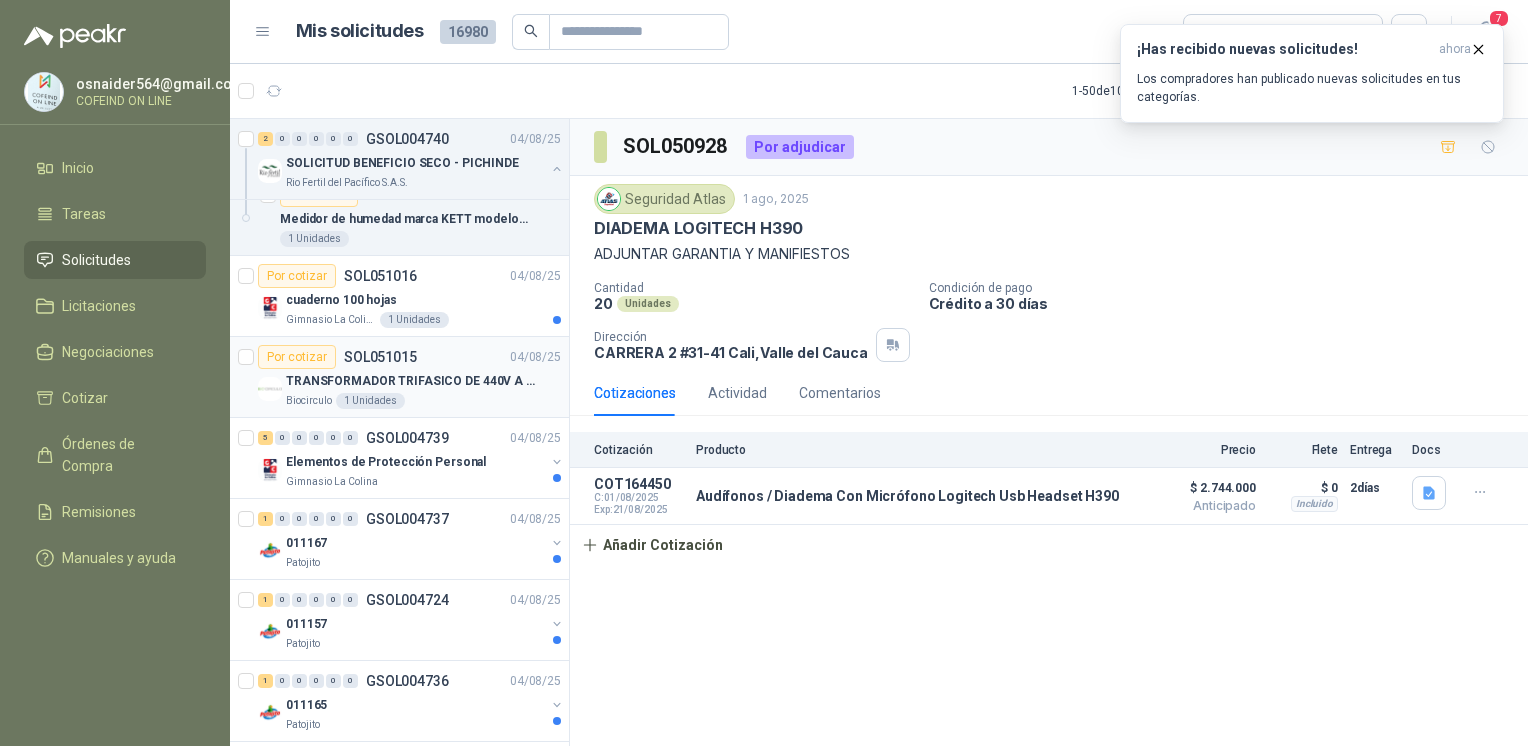scroll, scrollTop: 325, scrollLeft: 0, axis: vertical 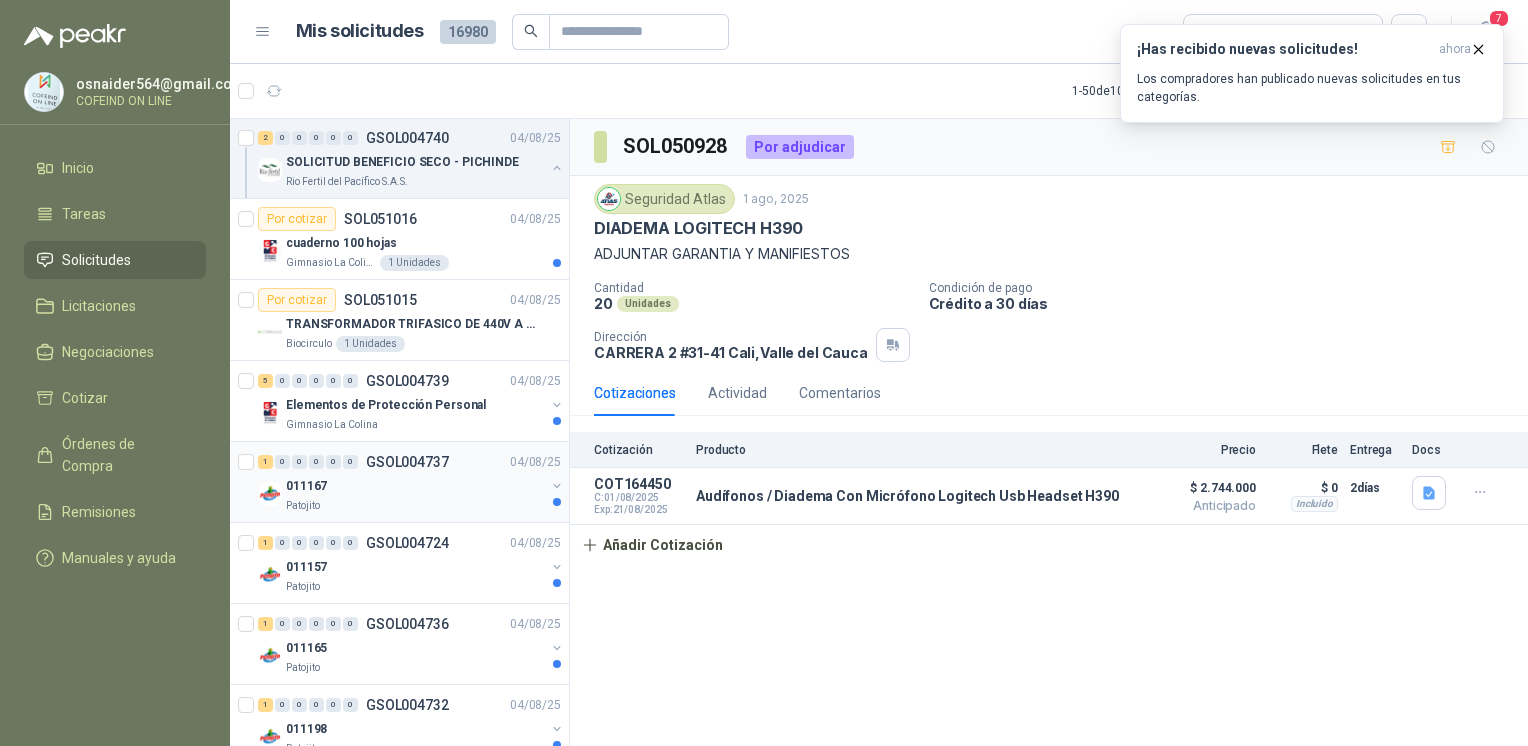 click on "011167" at bounding box center [415, 486] 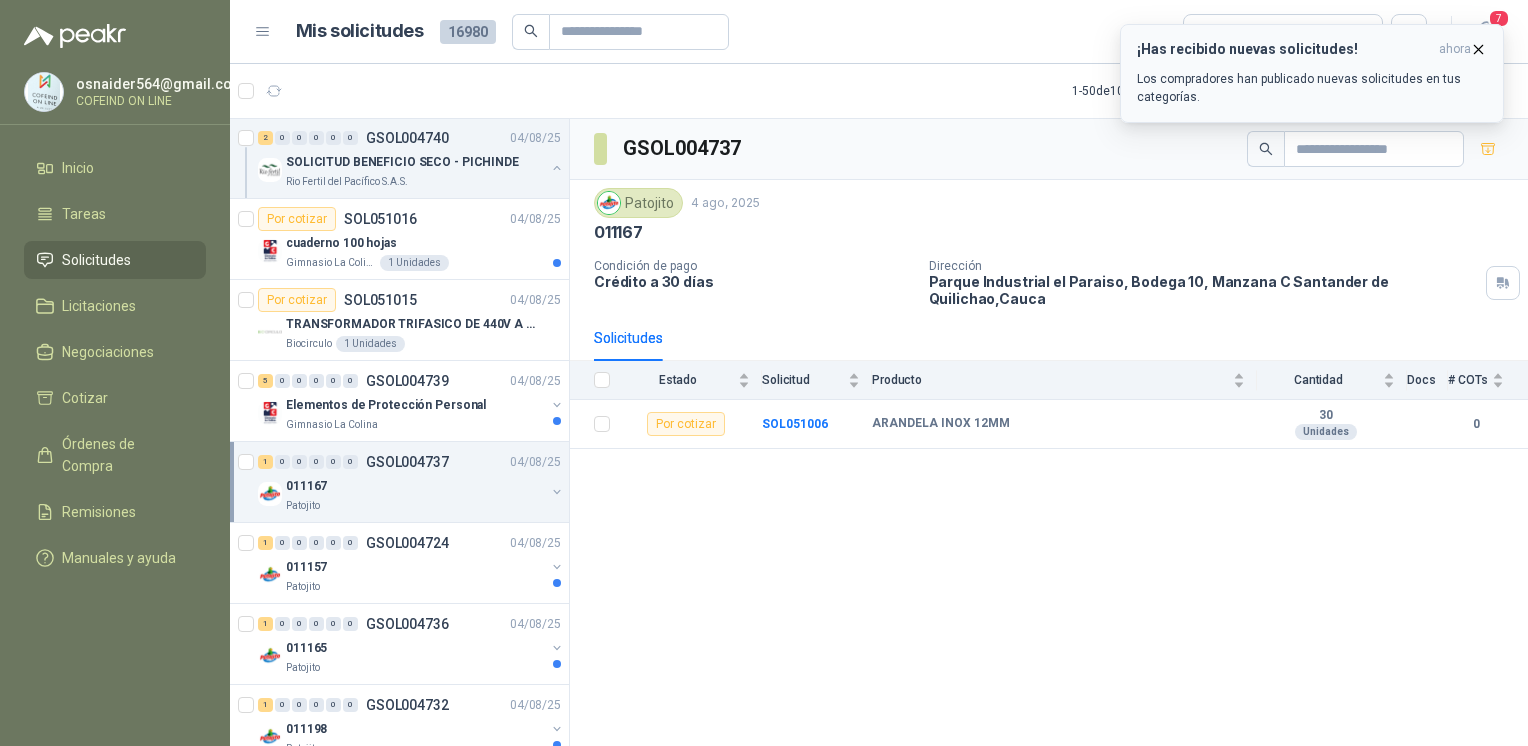 click on "¡Has recibido nuevas solicitudes! ahora   Los compradores han publicado nuevas solicitudes en tus categorías." at bounding box center [1312, 73] 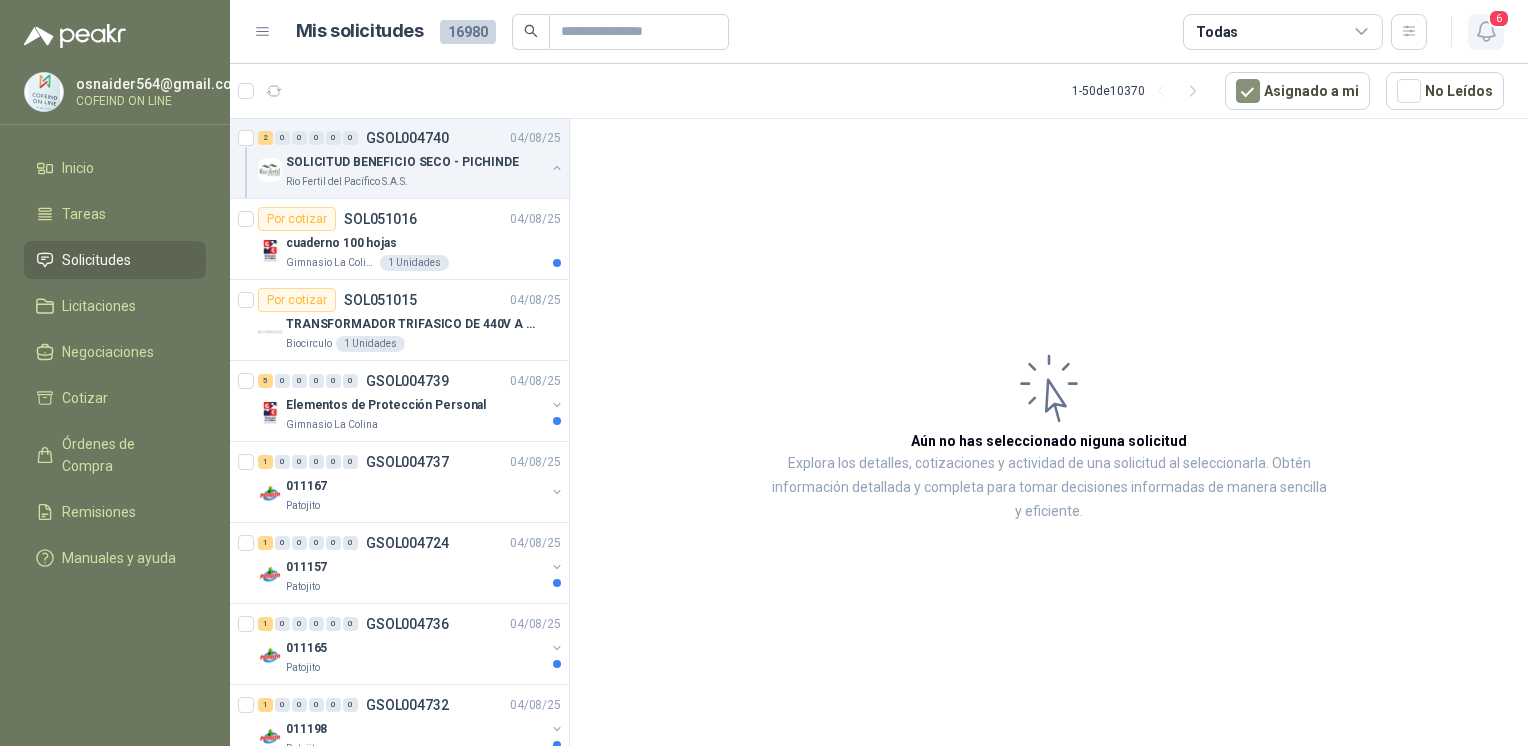 click 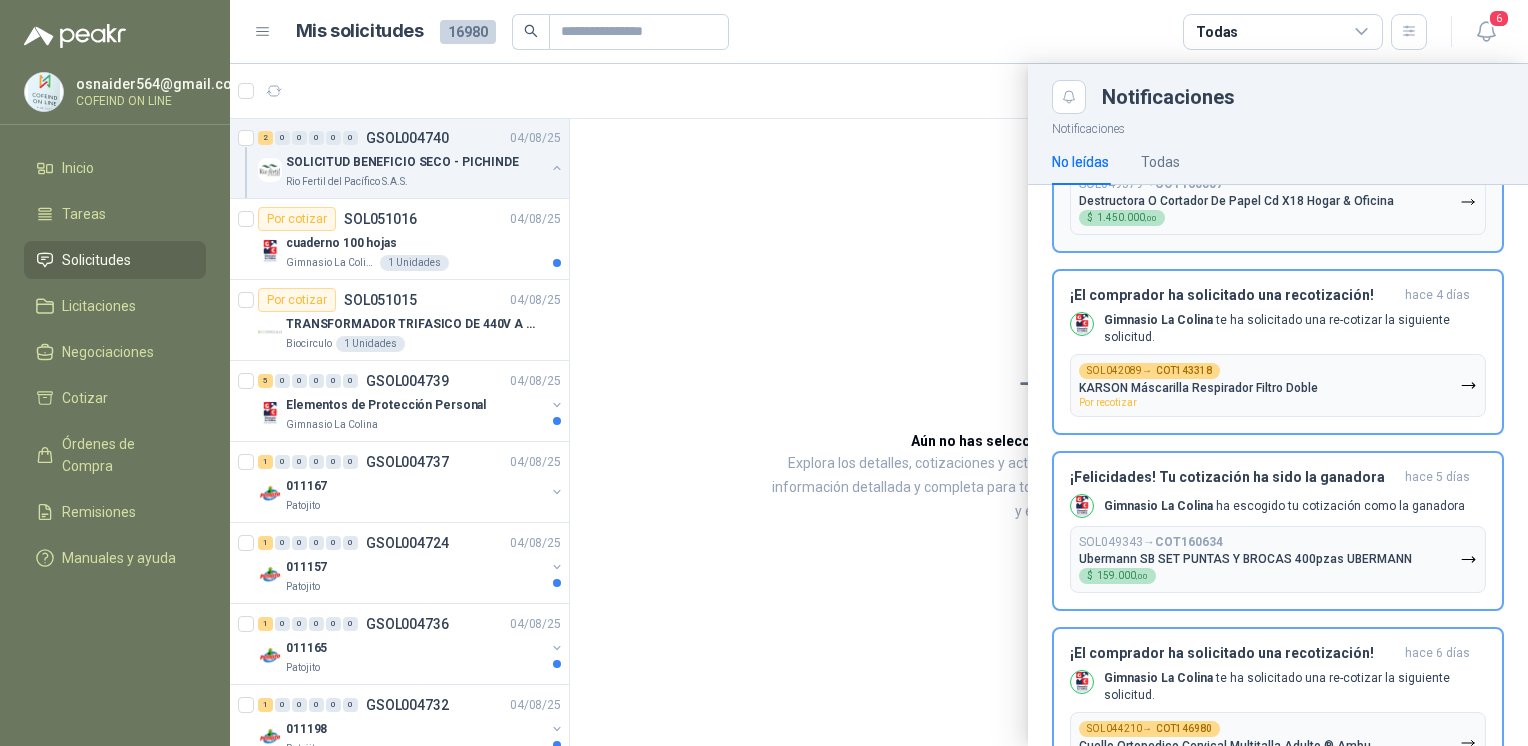 scroll, scrollTop: 302, scrollLeft: 0, axis: vertical 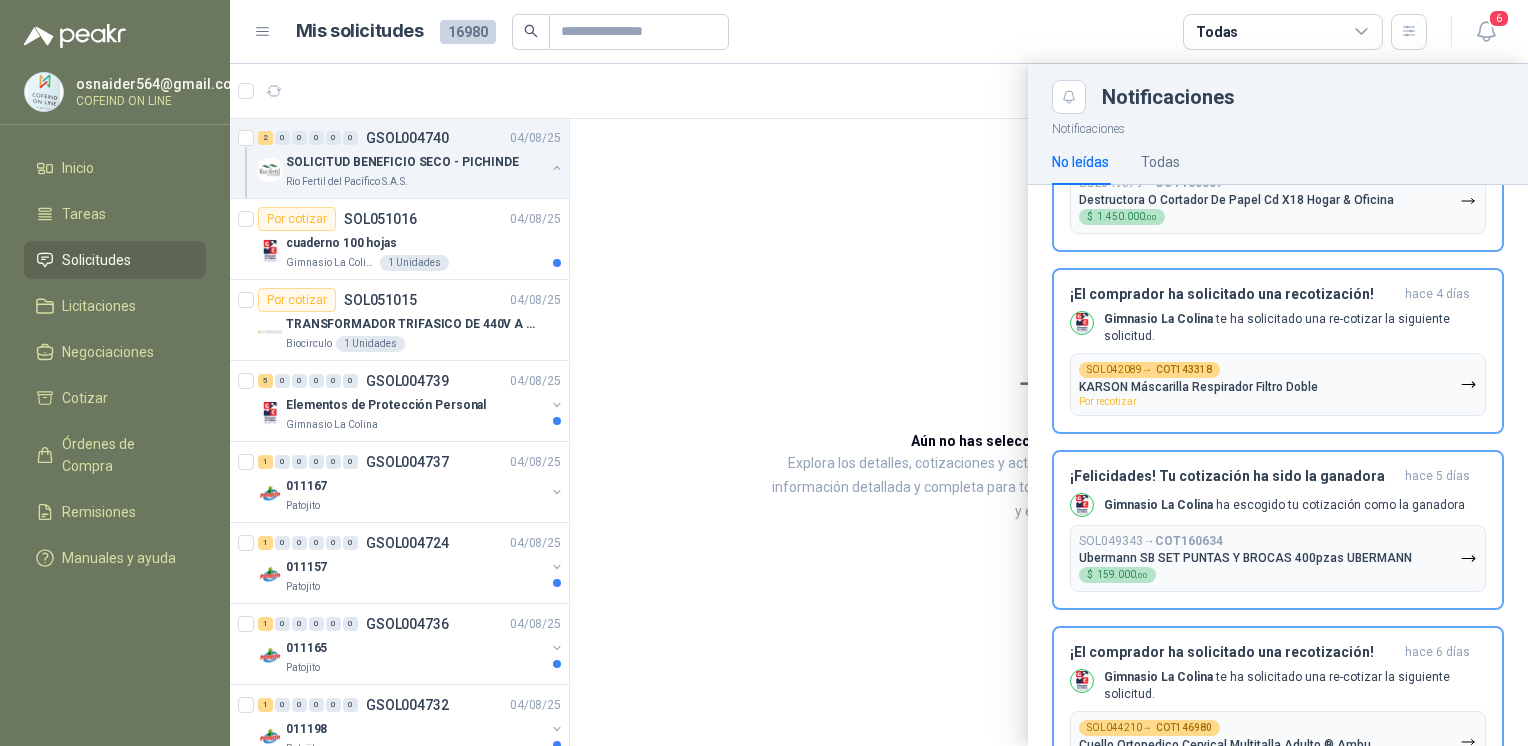 click at bounding box center (879, 405) 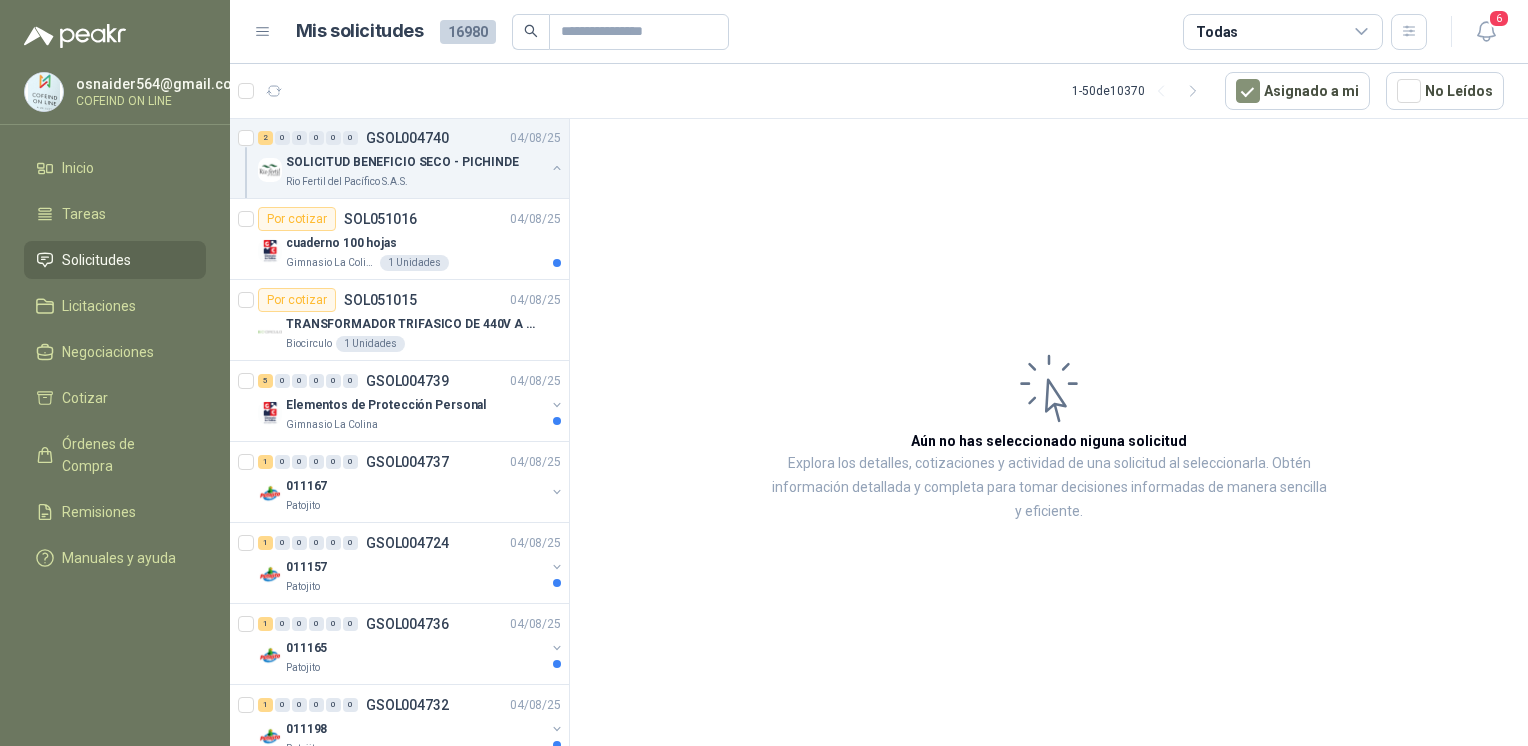 click on "Solicitudes" at bounding box center [96, 260] 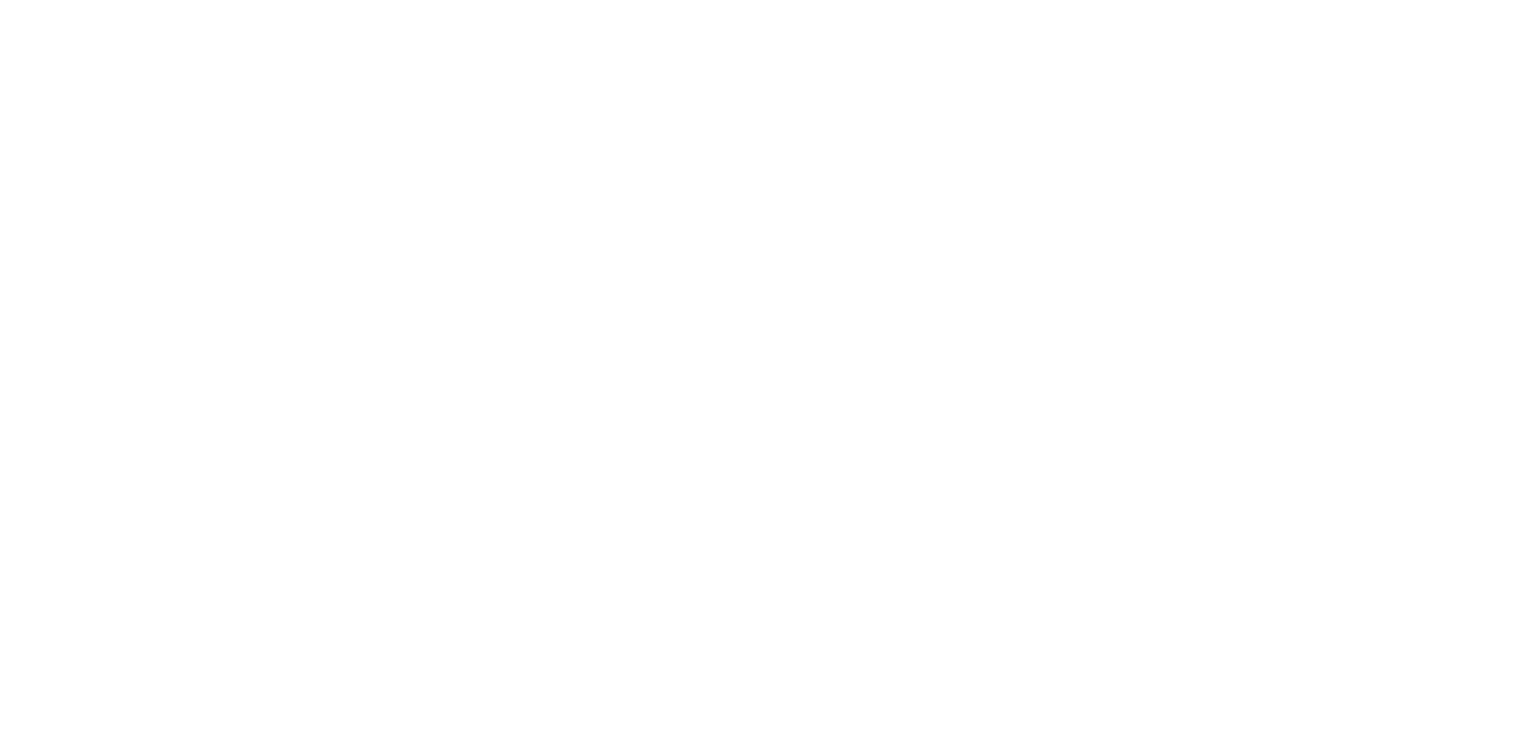 scroll, scrollTop: 0, scrollLeft: 0, axis: both 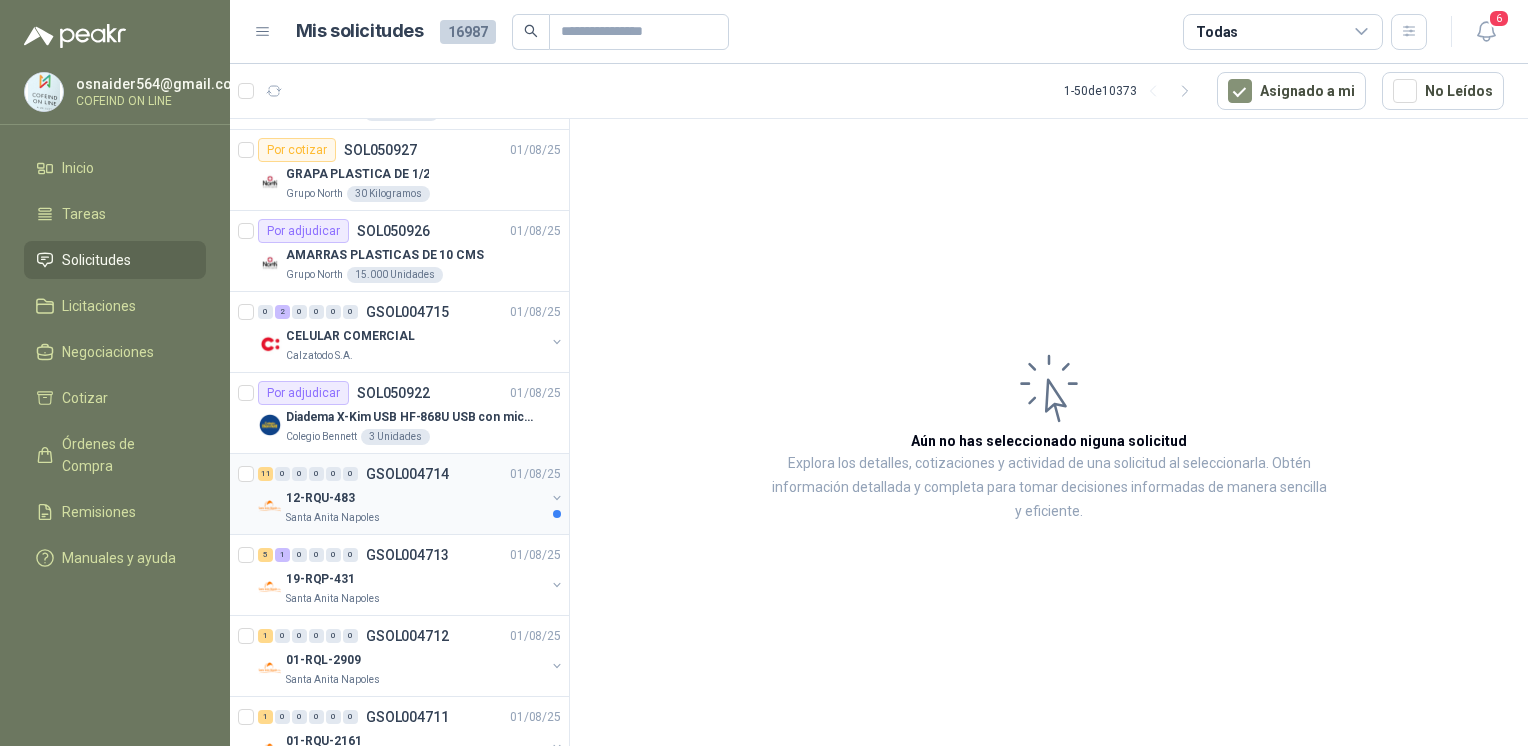 click on "Santa Anita Napoles" at bounding box center (415, 518) 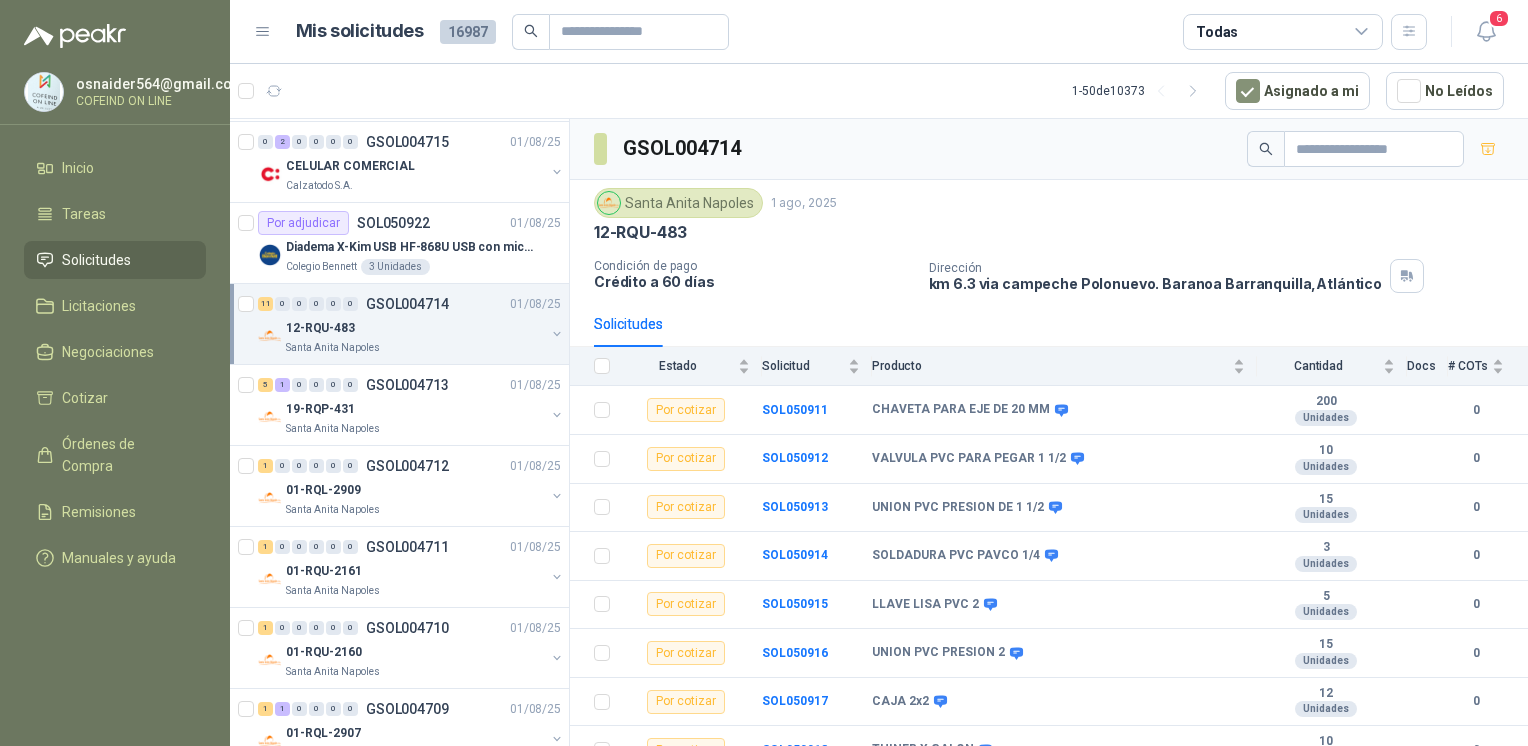 scroll, scrollTop: 3337, scrollLeft: 0, axis: vertical 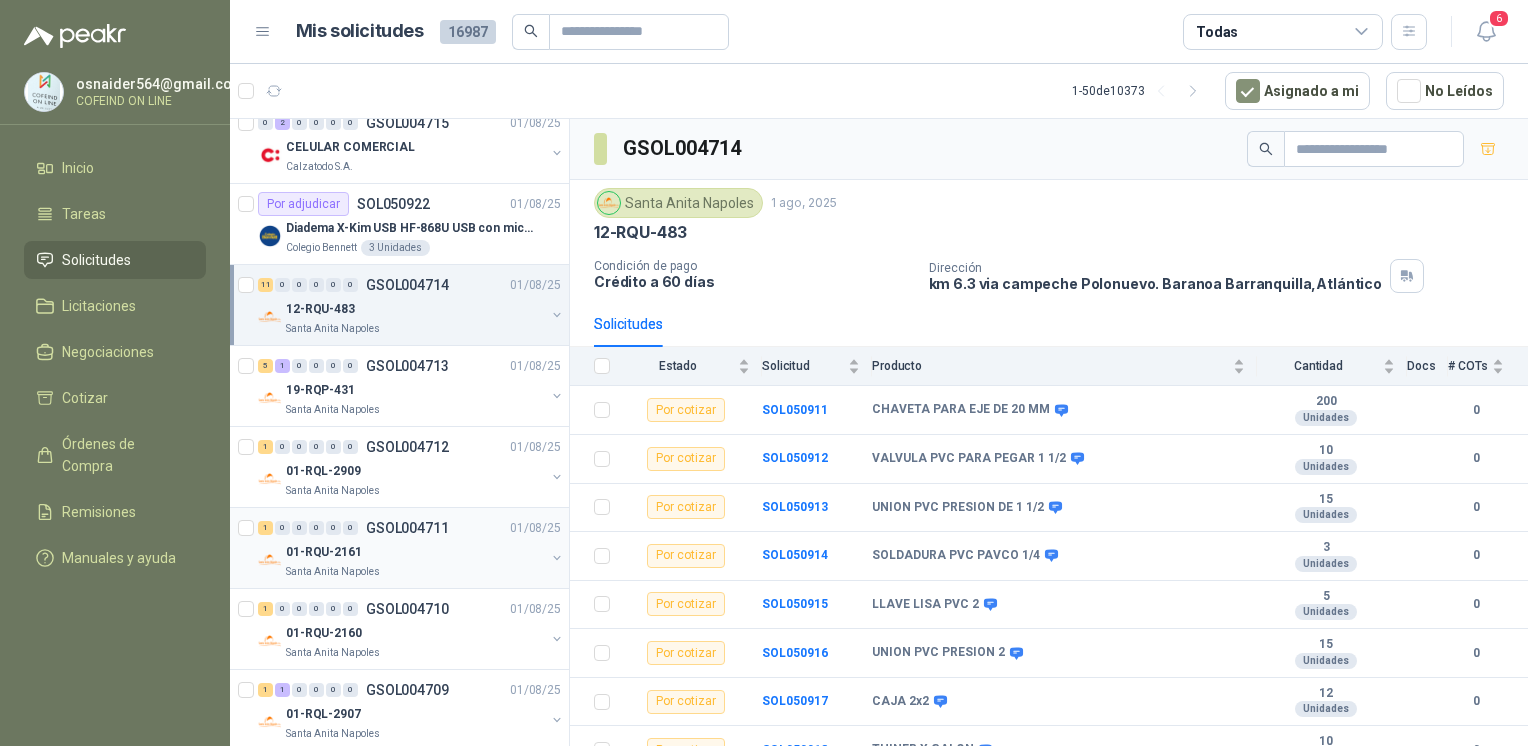 click on "GSOL004711" at bounding box center [407, 528] 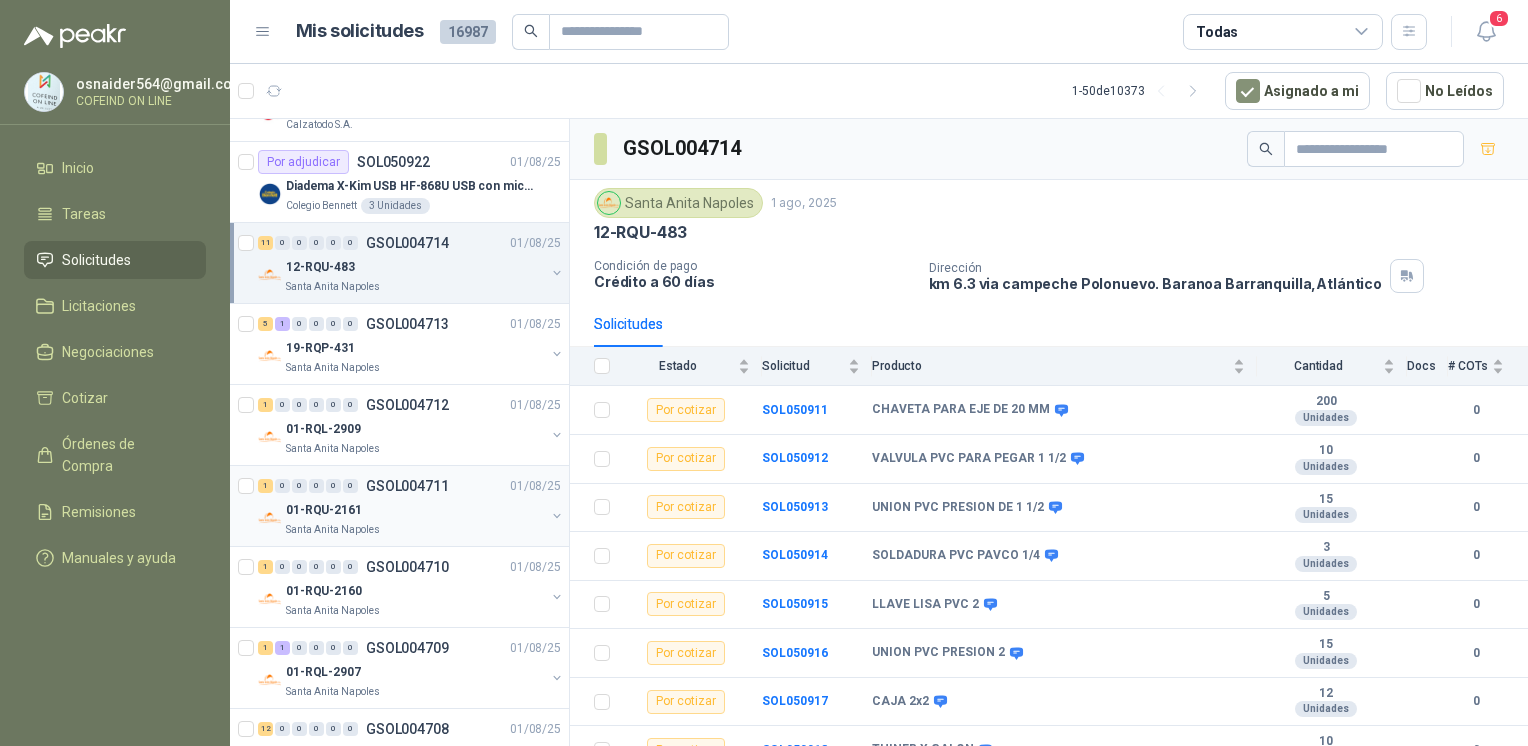 scroll, scrollTop: 3433, scrollLeft: 0, axis: vertical 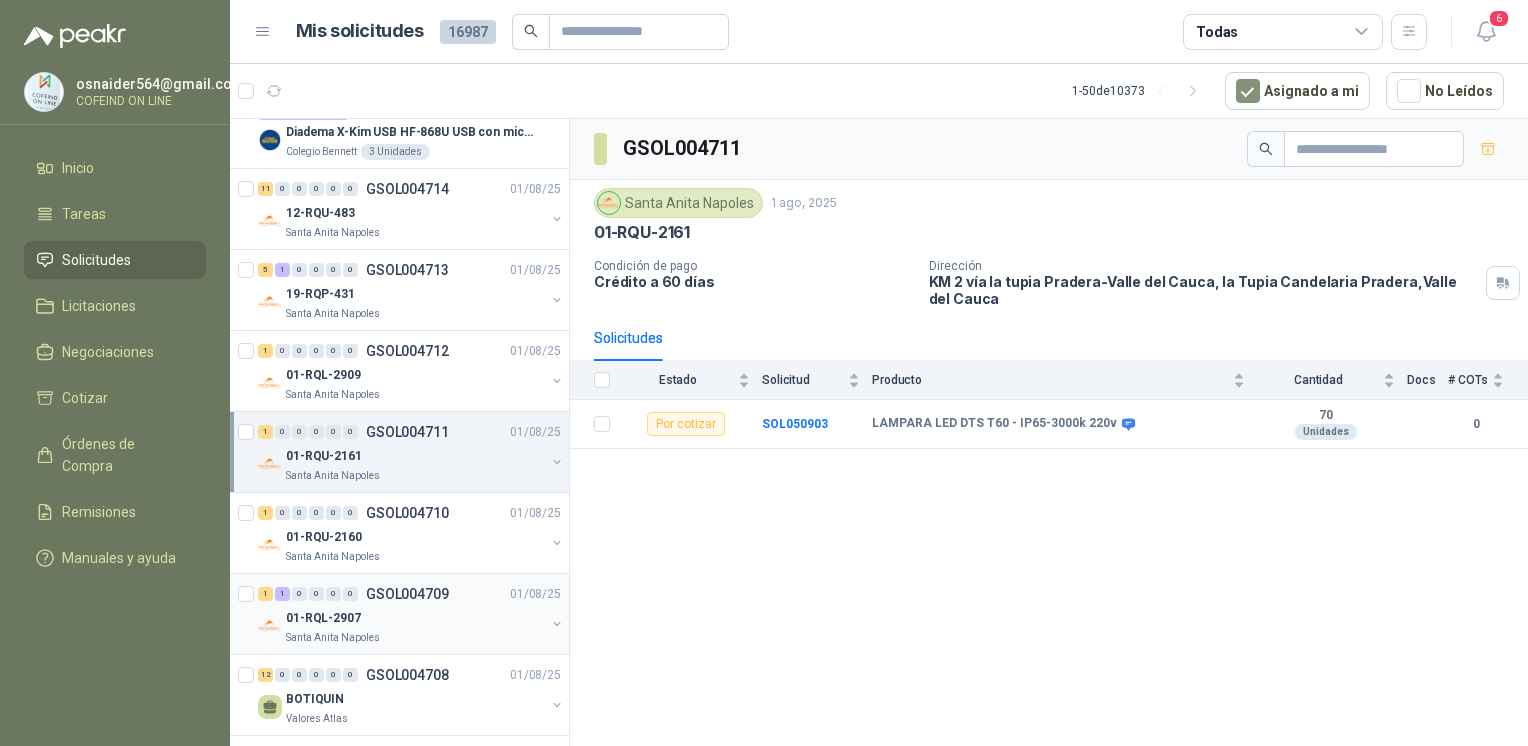click on "01-RQL-2907" at bounding box center [415, 618] 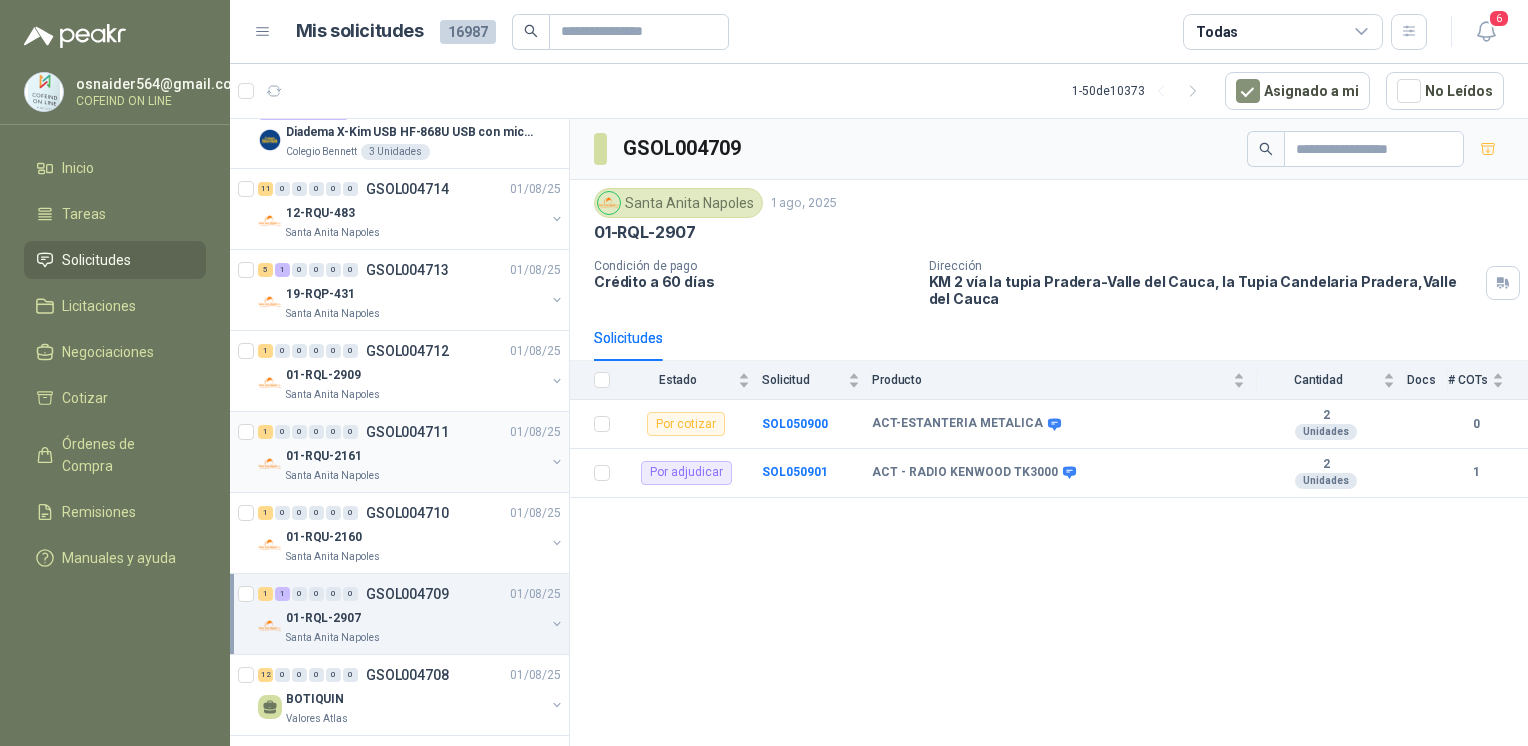 click on "Santa Anita Napoles" at bounding box center (415, 476) 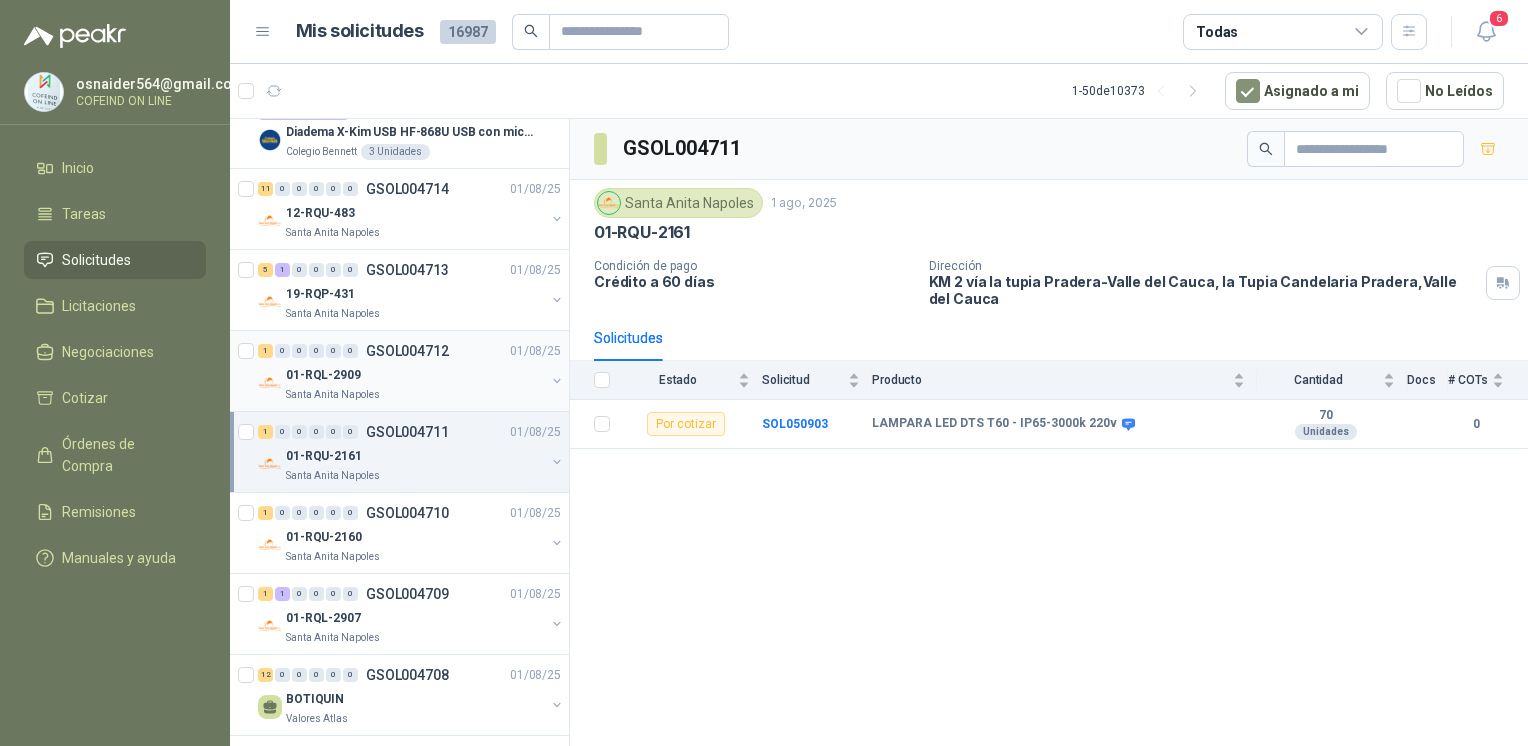 click on "01-RQL-2909" at bounding box center [323, 375] 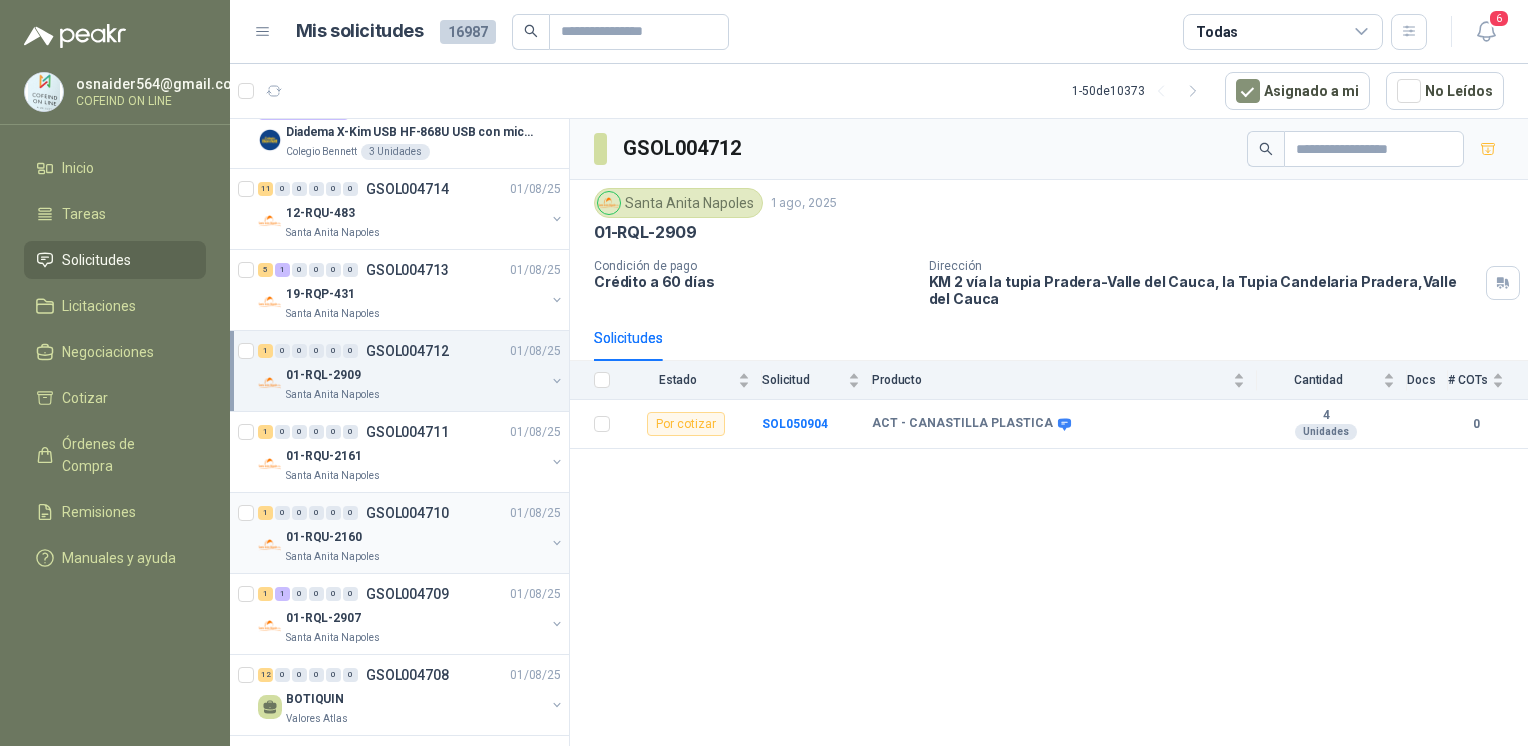 click on "01-RQU-2160" at bounding box center [415, 537] 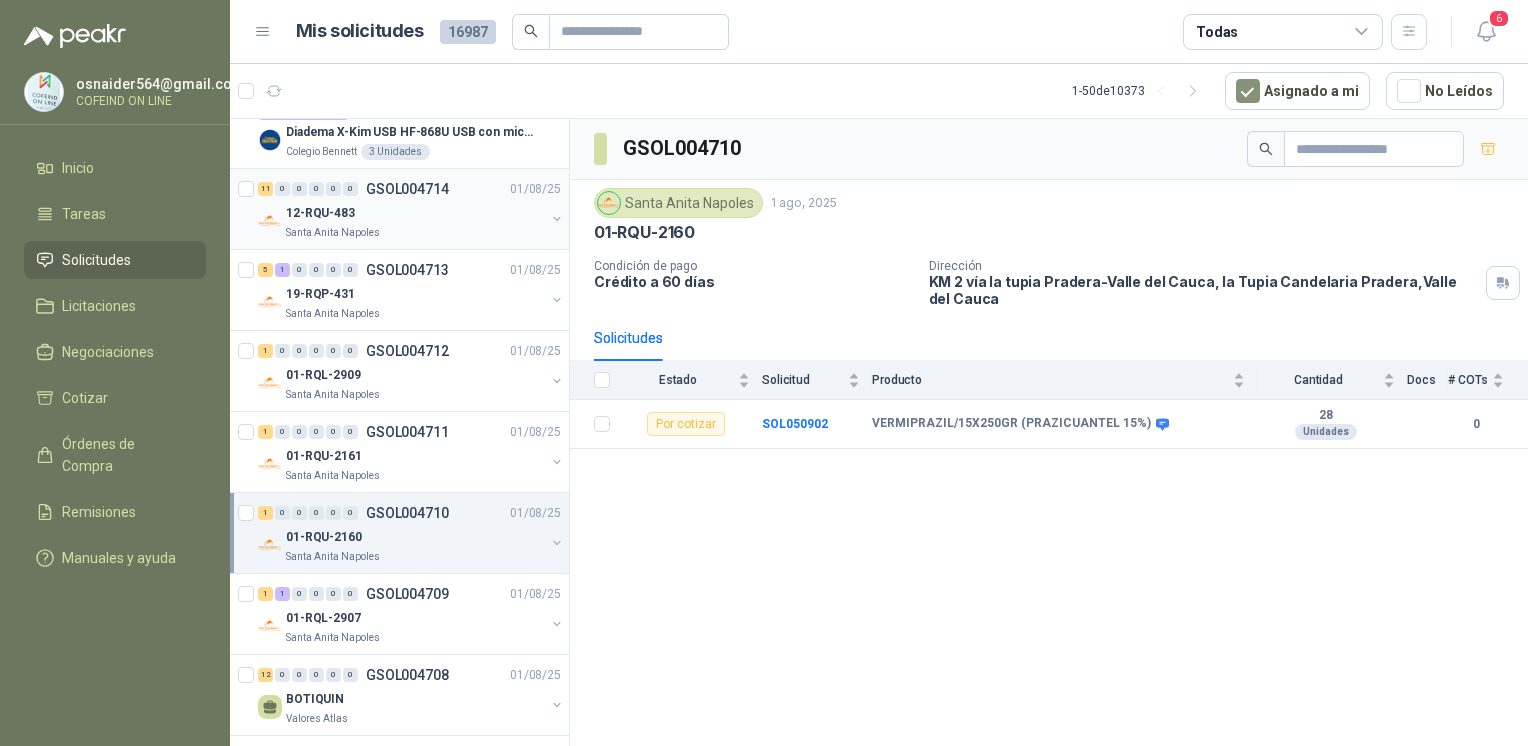 click on "12-RQU-483" at bounding box center (415, 213) 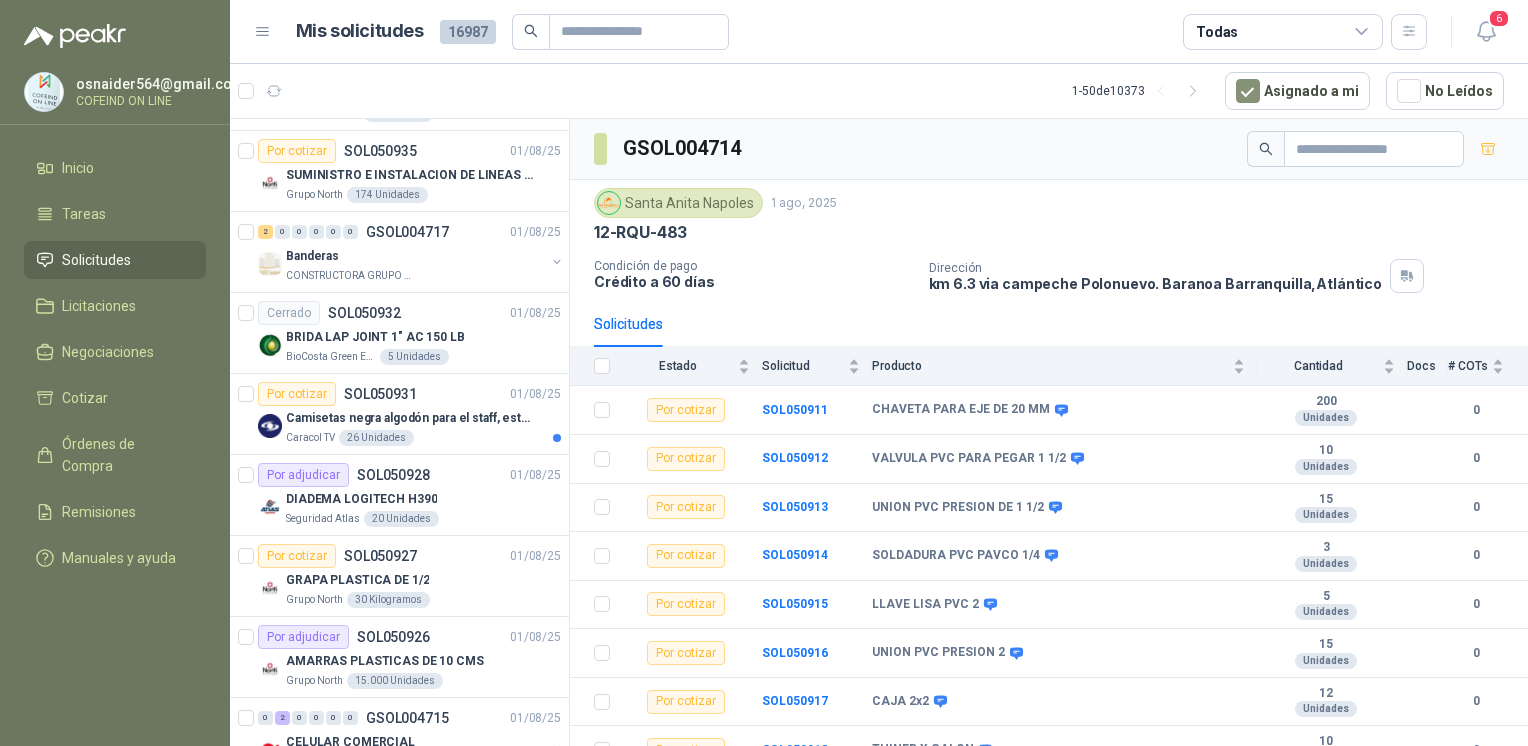 scroll, scrollTop: 2740, scrollLeft: 0, axis: vertical 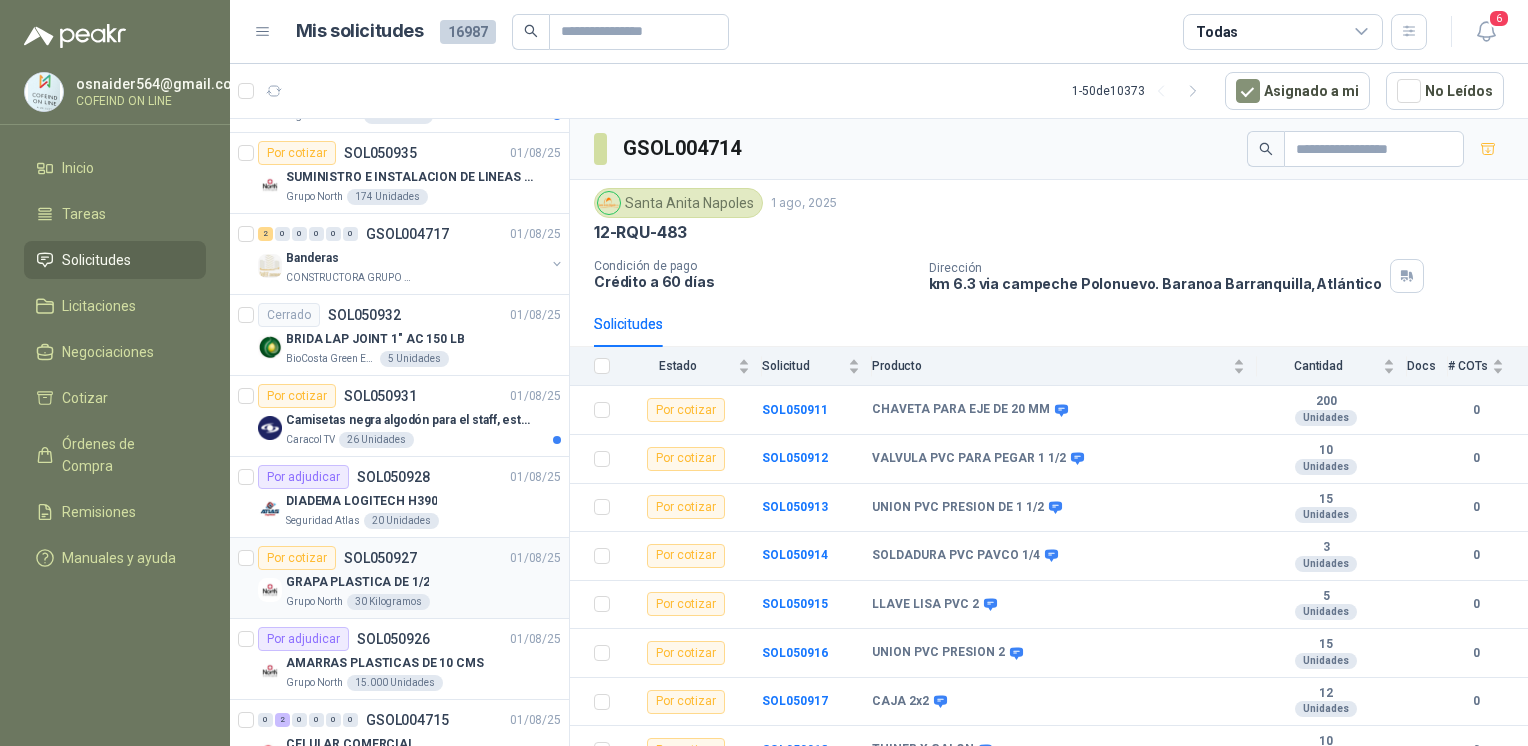 click on "Grupo North 30   Kilogramos" at bounding box center [423, 602] 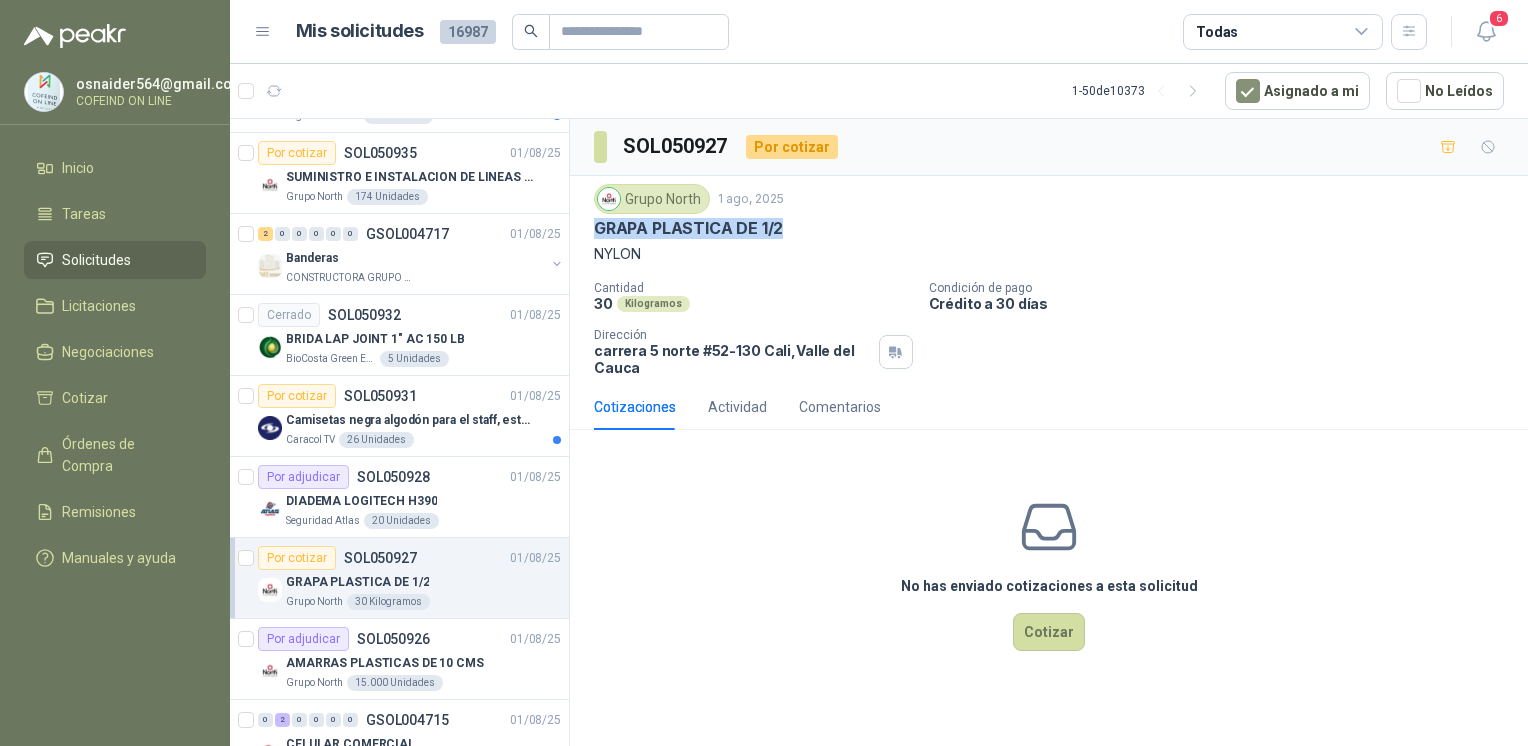 drag, startPoint x: 784, startPoint y: 233, endPoint x: 596, endPoint y: 232, distance: 188.00266 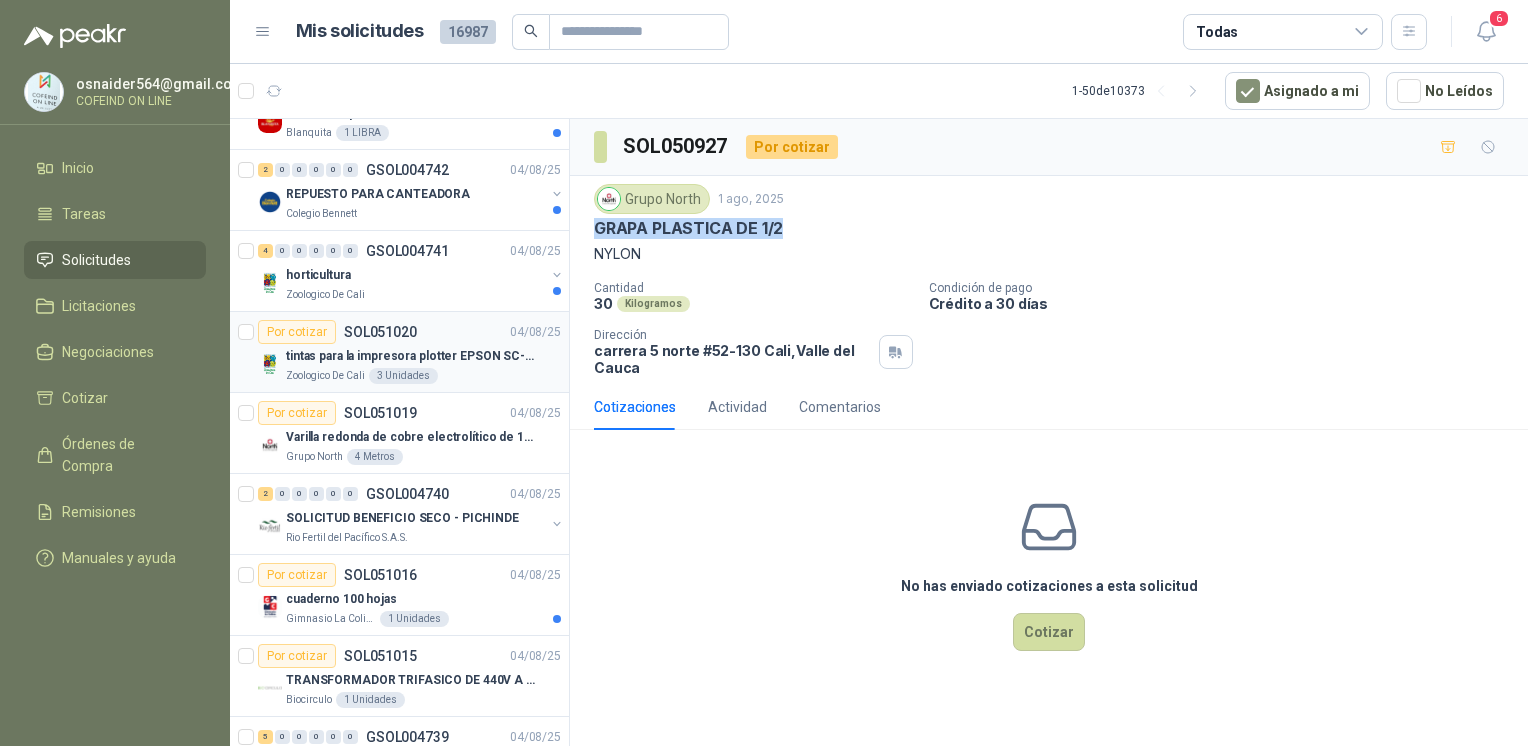 scroll, scrollTop: 72, scrollLeft: 0, axis: vertical 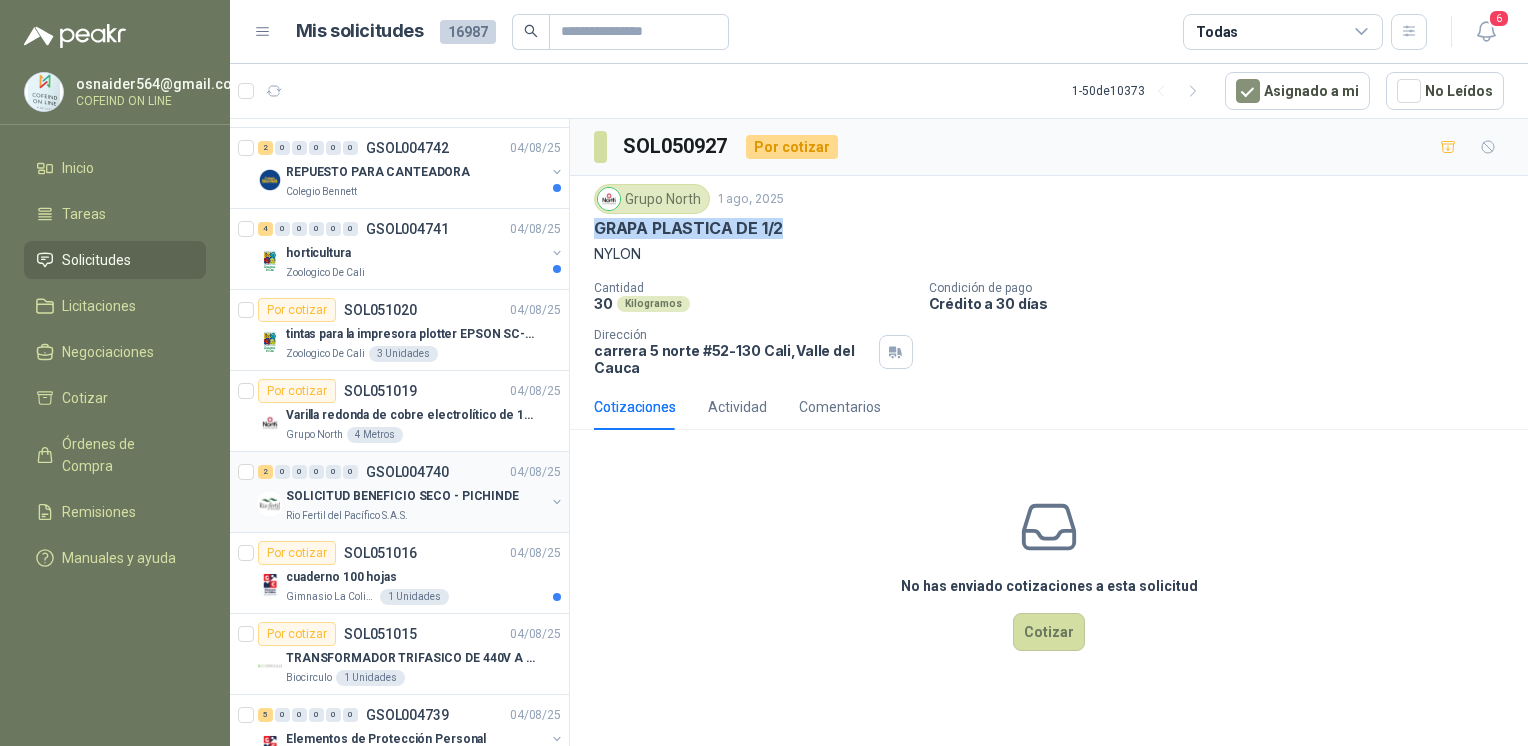 click on "SOLICITUD BENEFICIO SECO - PICHINDE" at bounding box center (415, 496) 